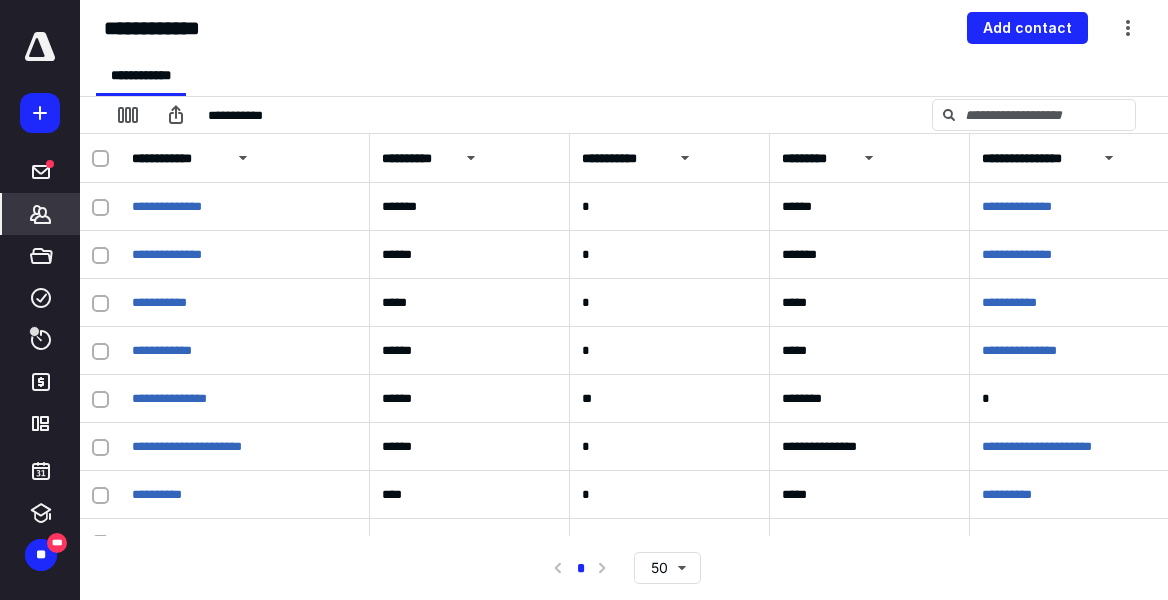 scroll, scrollTop: 0, scrollLeft: 0, axis: both 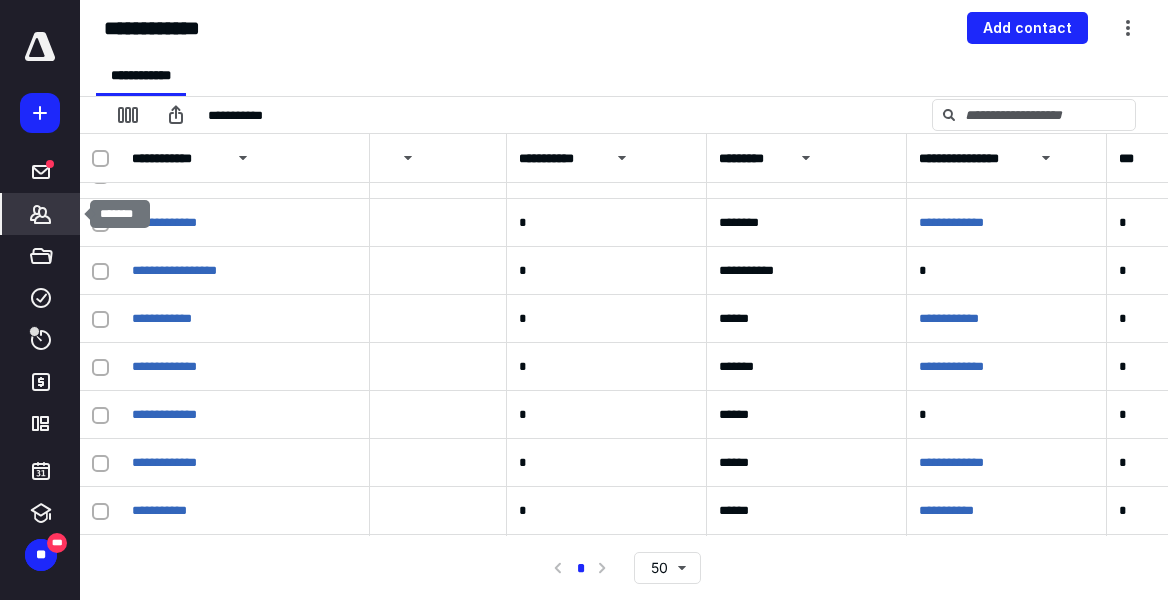 click 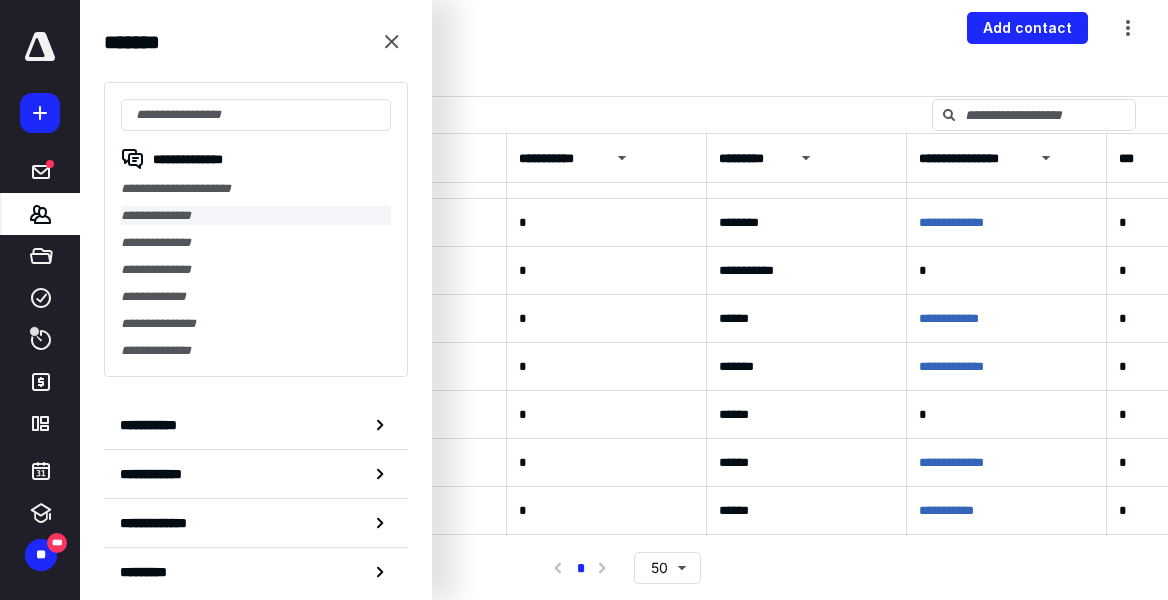 click on "**********" at bounding box center [256, 215] 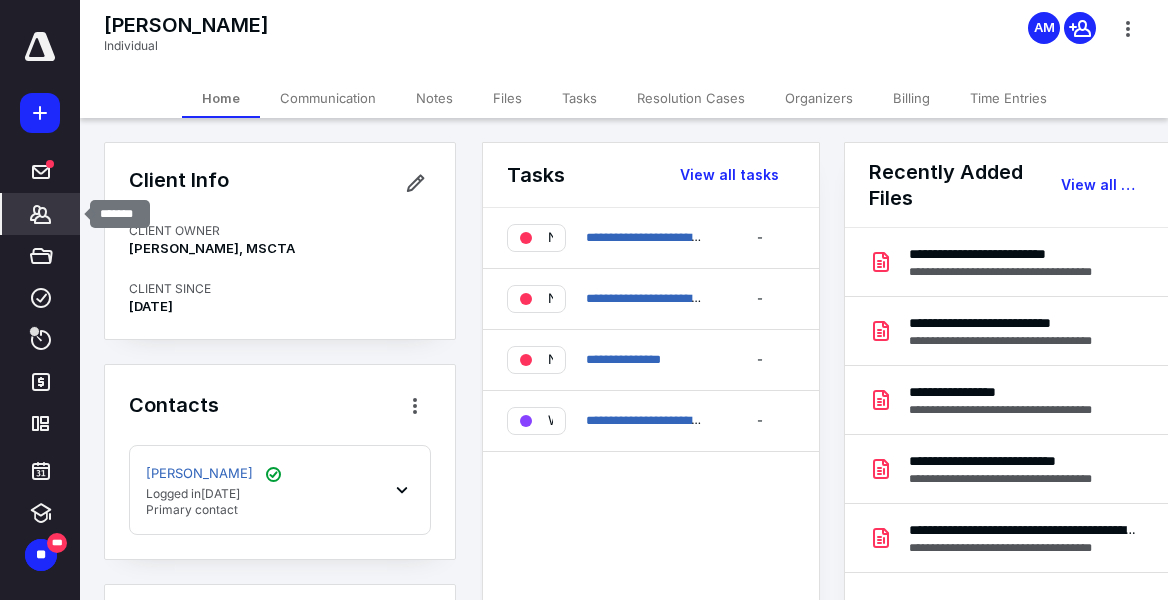 click 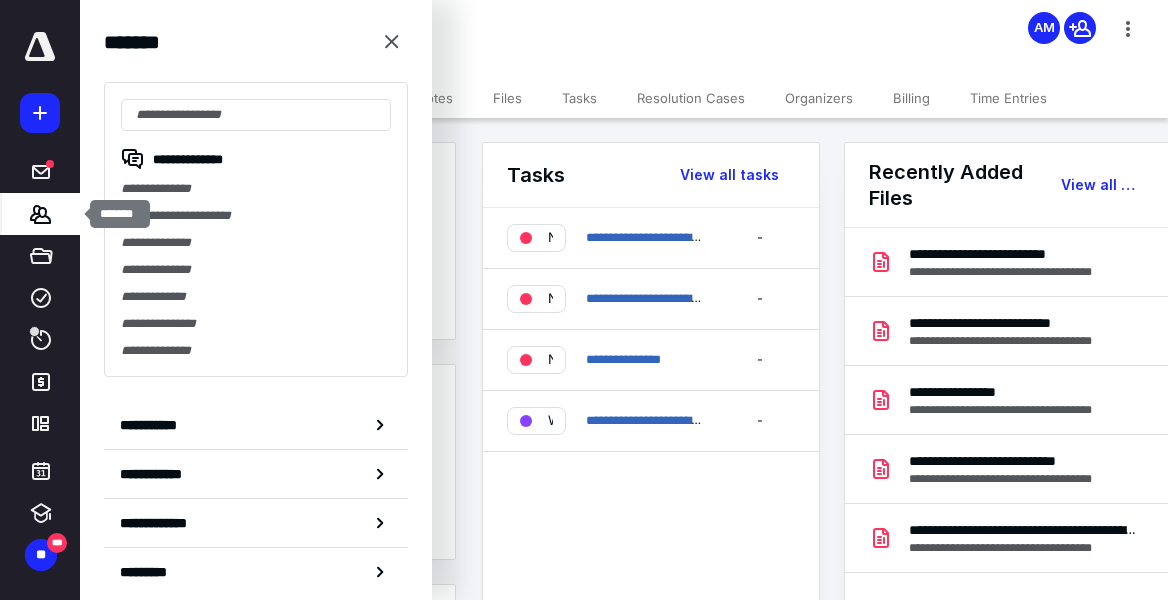 click 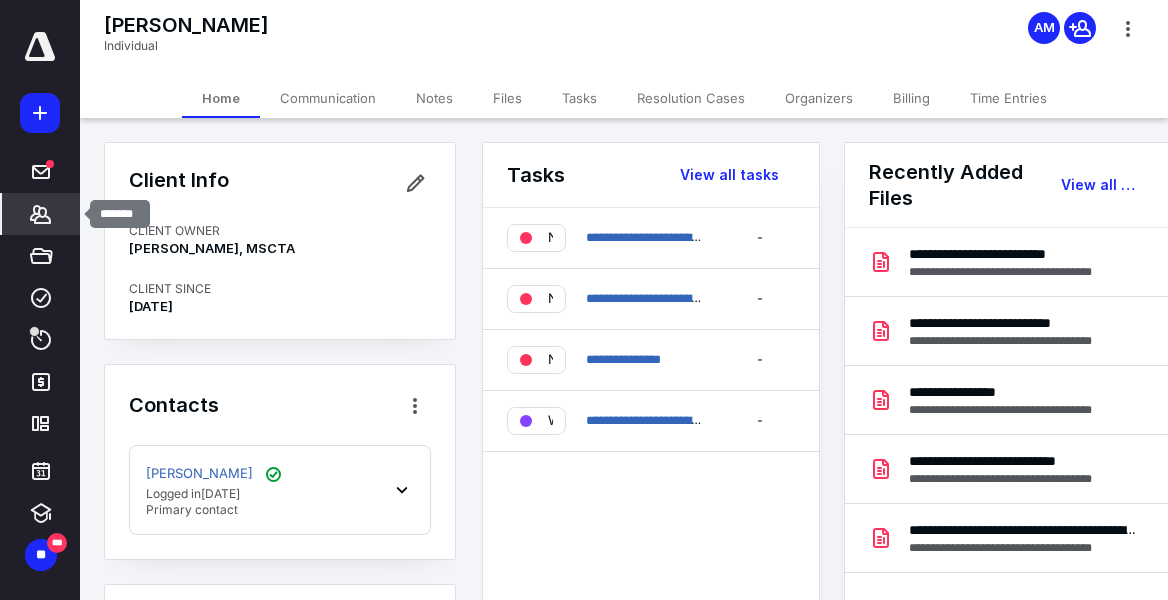click 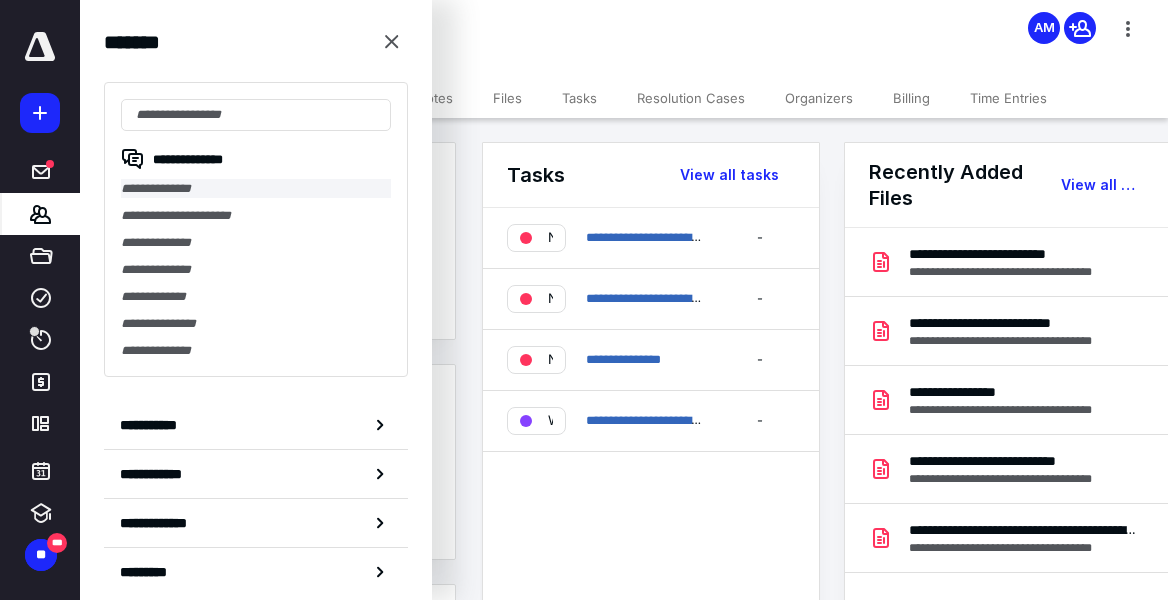 click on "**********" at bounding box center [256, 188] 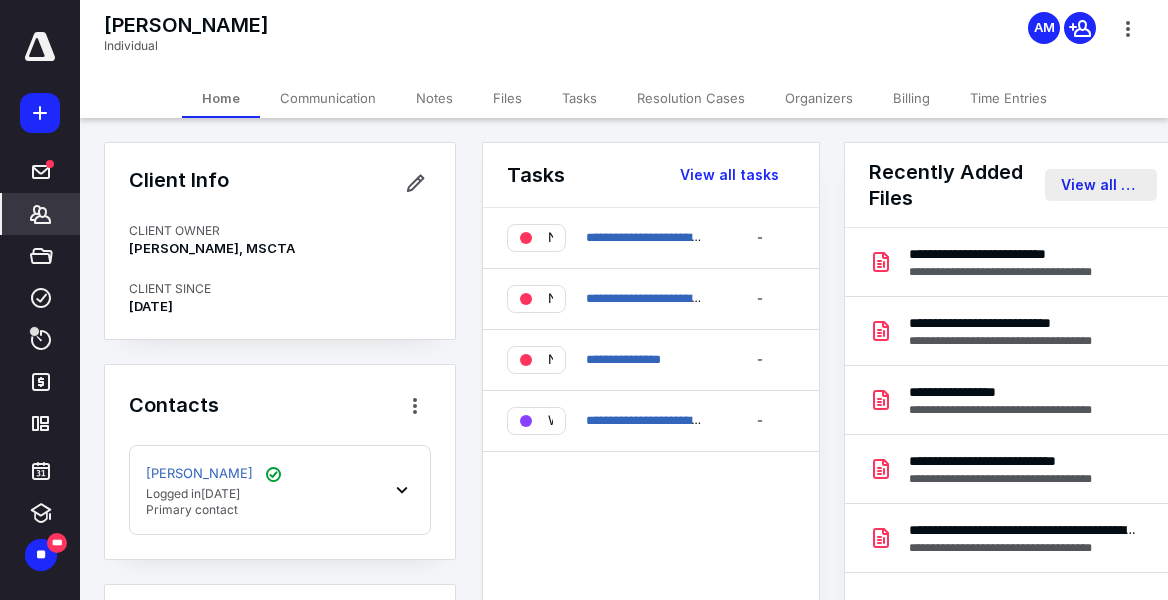 click on "View all files" at bounding box center [1101, 185] 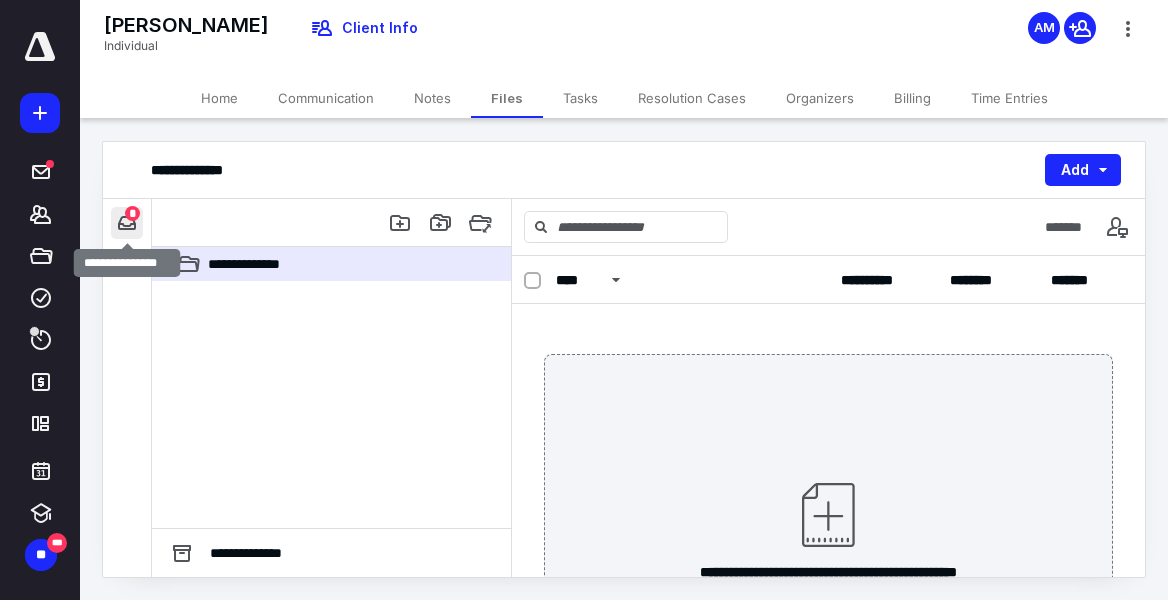 click at bounding box center [127, 223] 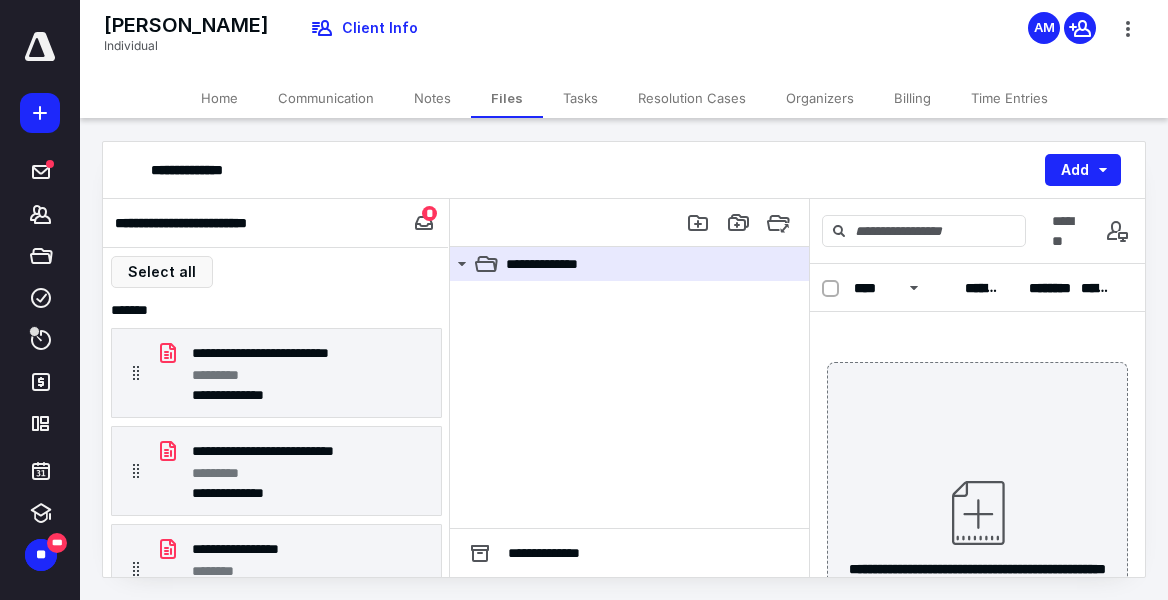 scroll, scrollTop: 0, scrollLeft: 0, axis: both 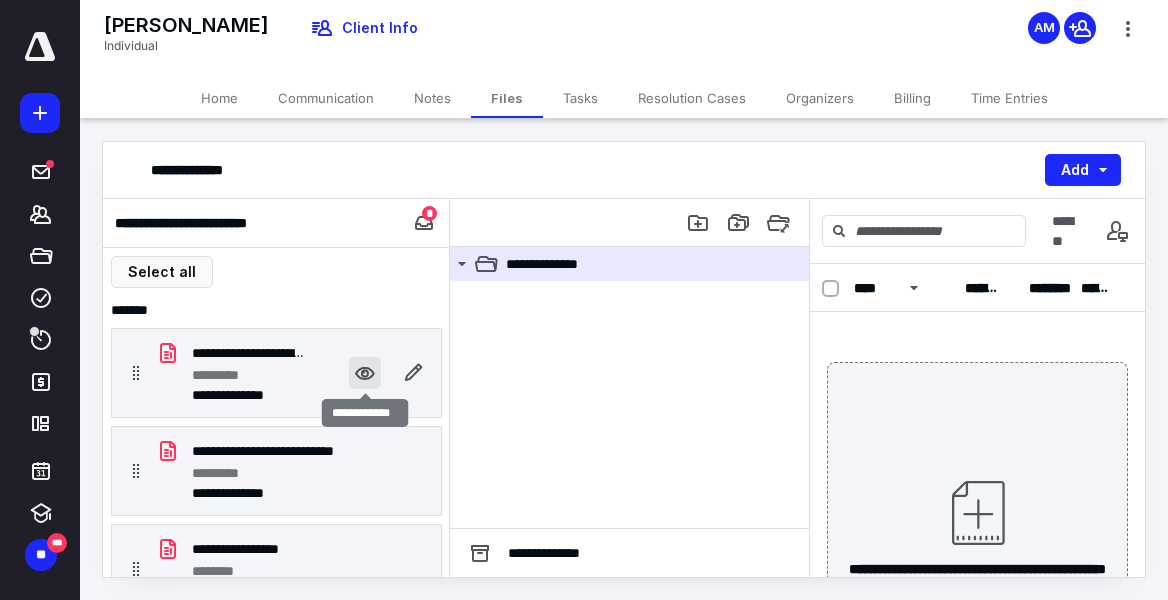 click at bounding box center [365, 373] 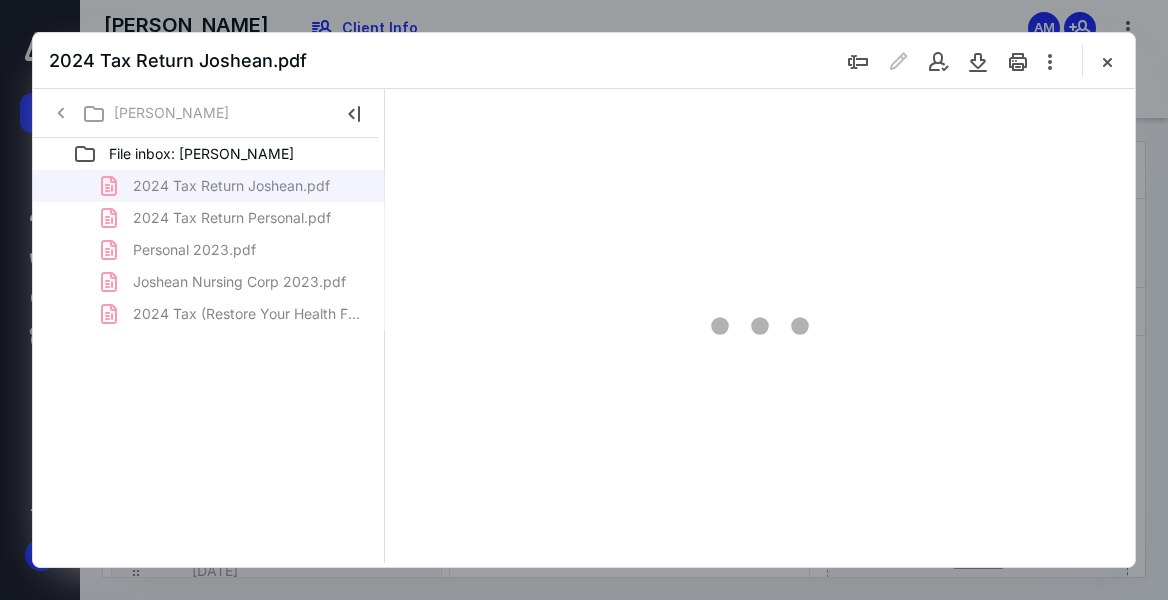 scroll, scrollTop: 0, scrollLeft: 0, axis: both 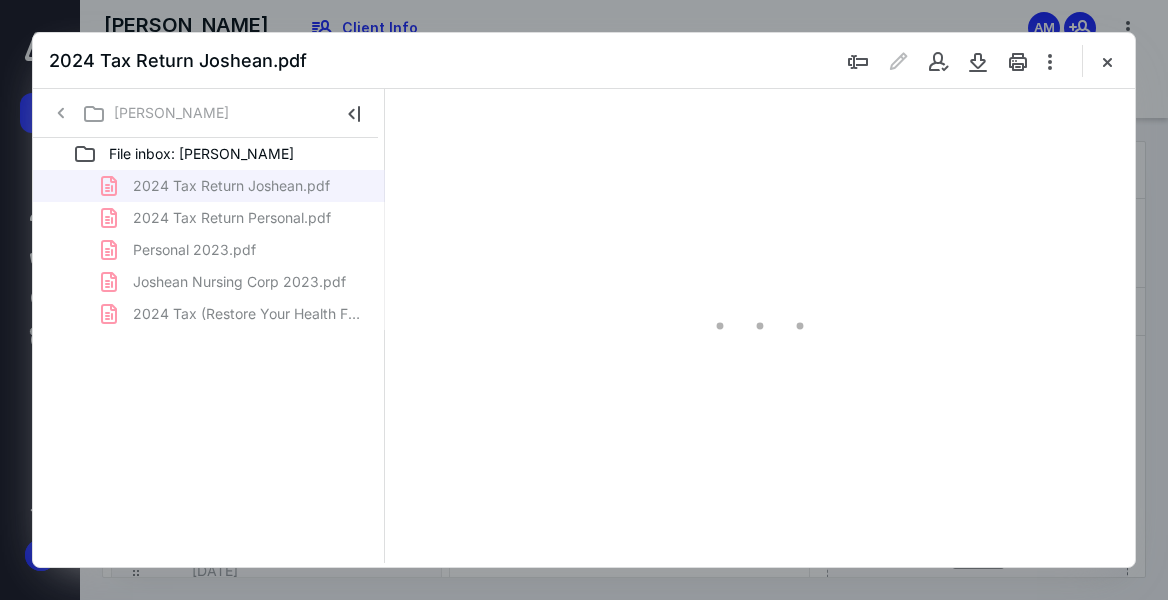type on "47" 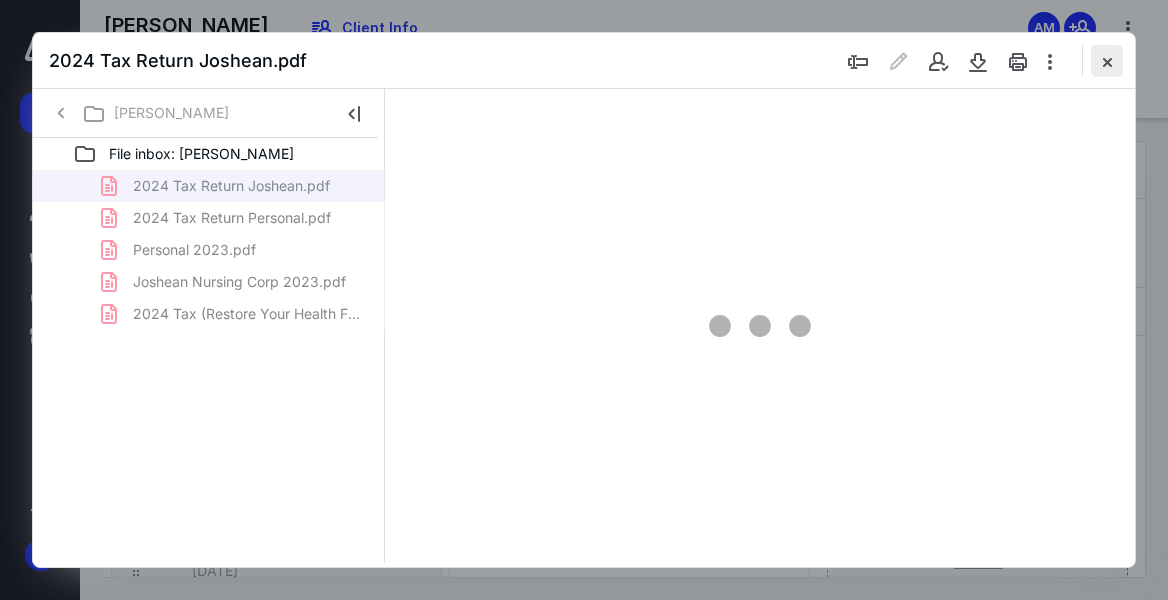 click at bounding box center (1107, 61) 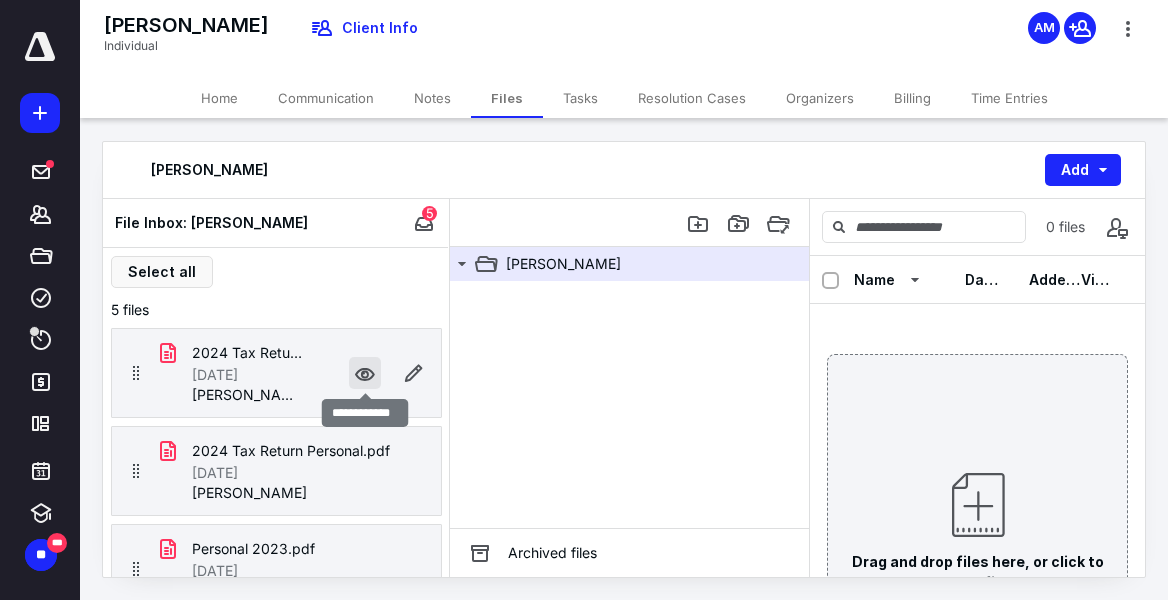 click at bounding box center [365, 373] 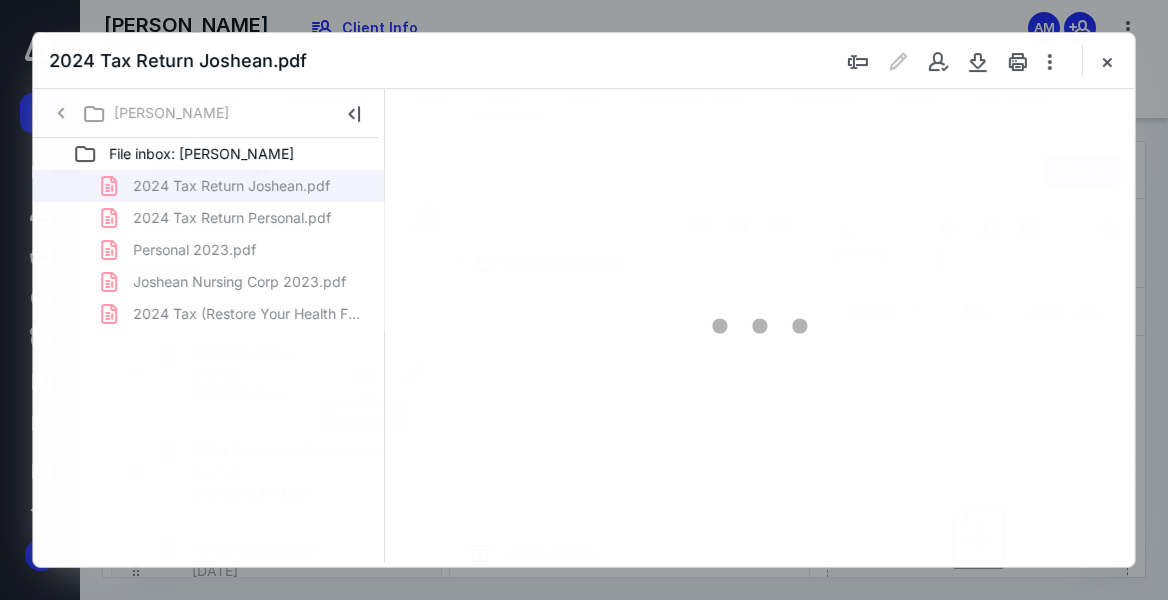 scroll, scrollTop: 0, scrollLeft: 0, axis: both 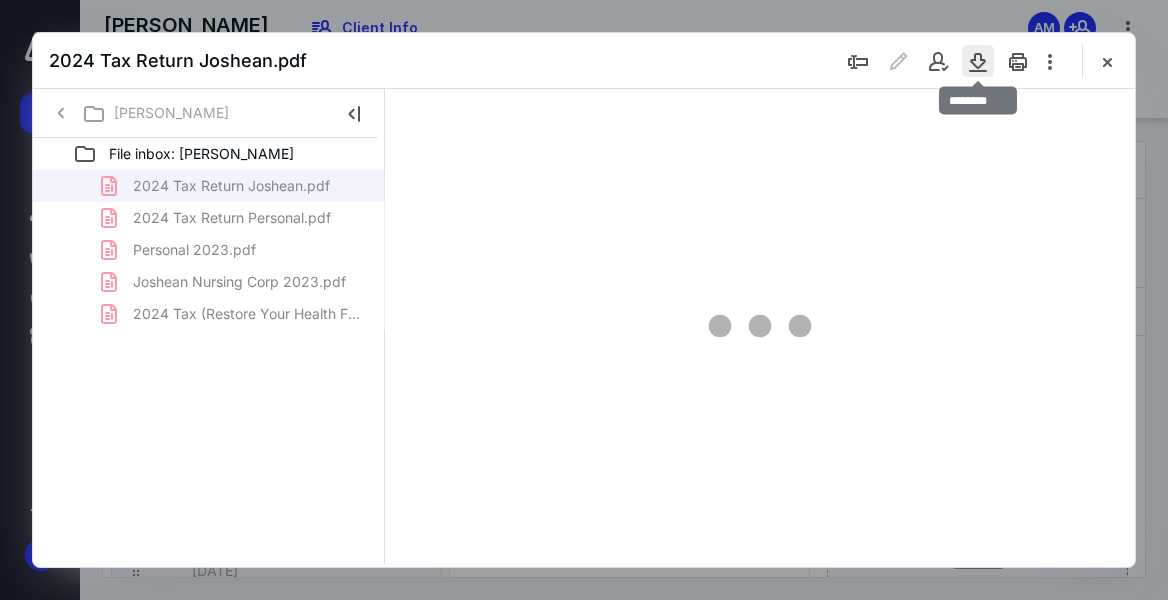 click at bounding box center [978, 61] 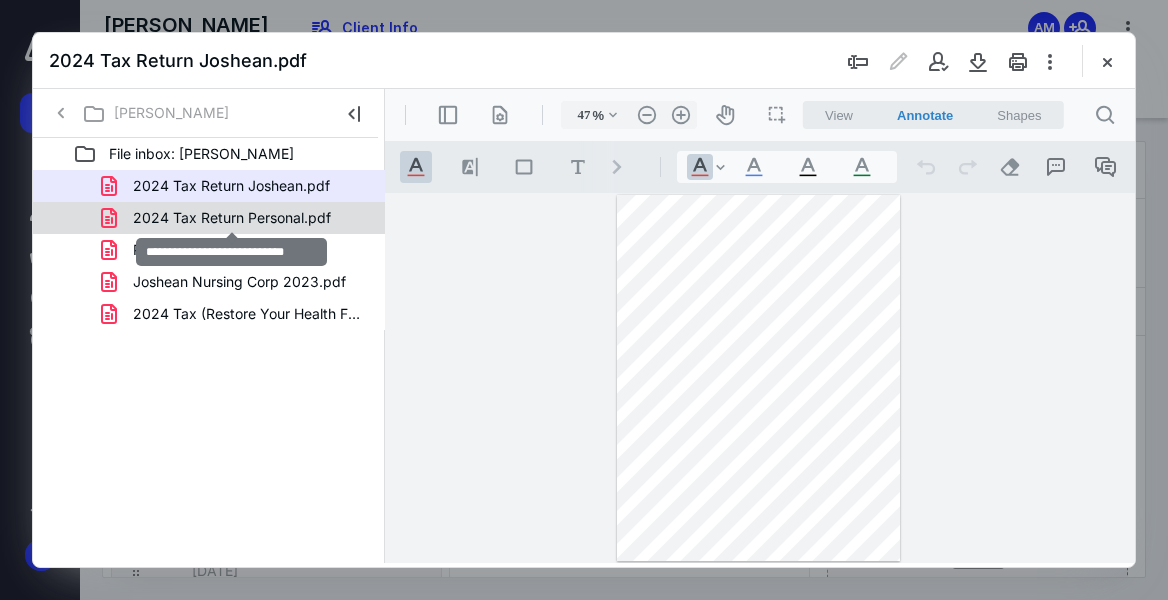 click on "2024 Tax Return Personal.pdf" at bounding box center [232, 218] 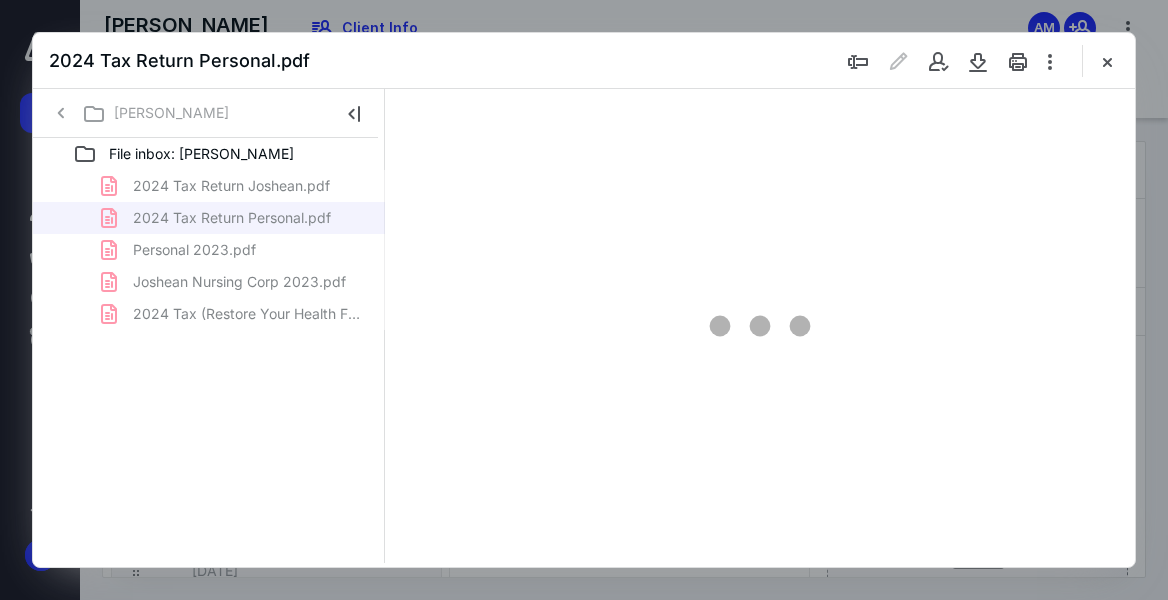 click on "2024 Tax Return Joshean.pdf 2024 Tax Return Personal.pdf Personal 2023.pdf Joshean Nursing Corp 2023.pdf 2024 Tax (Restore Your Health Functional Medi).pdf" at bounding box center [209, 250] 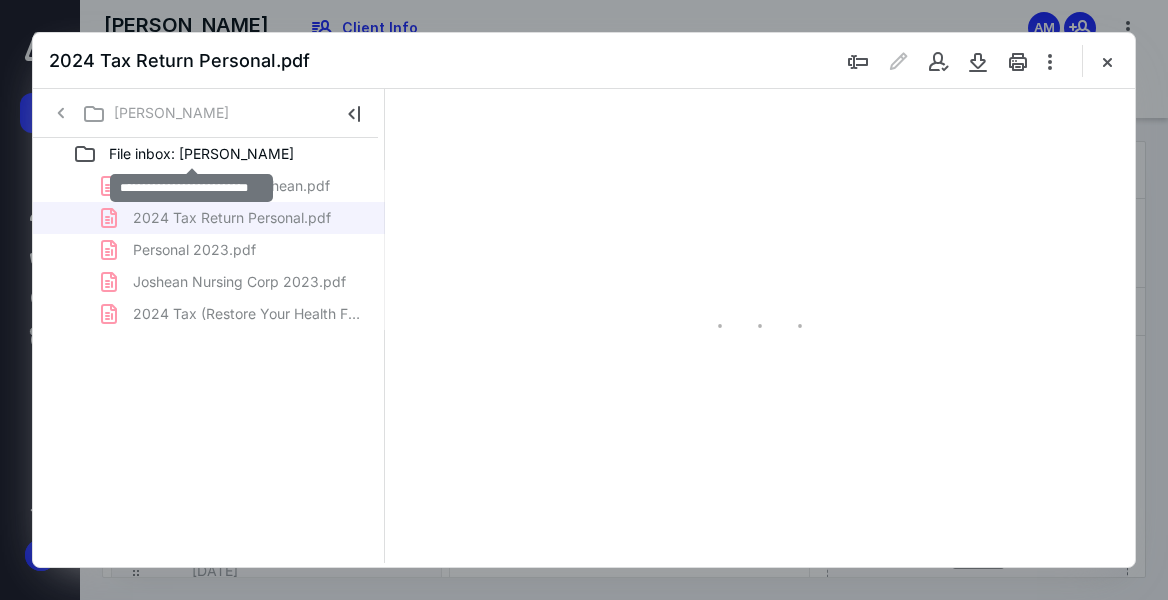 click on "File inbox: [PERSON_NAME]" at bounding box center [201, 154] 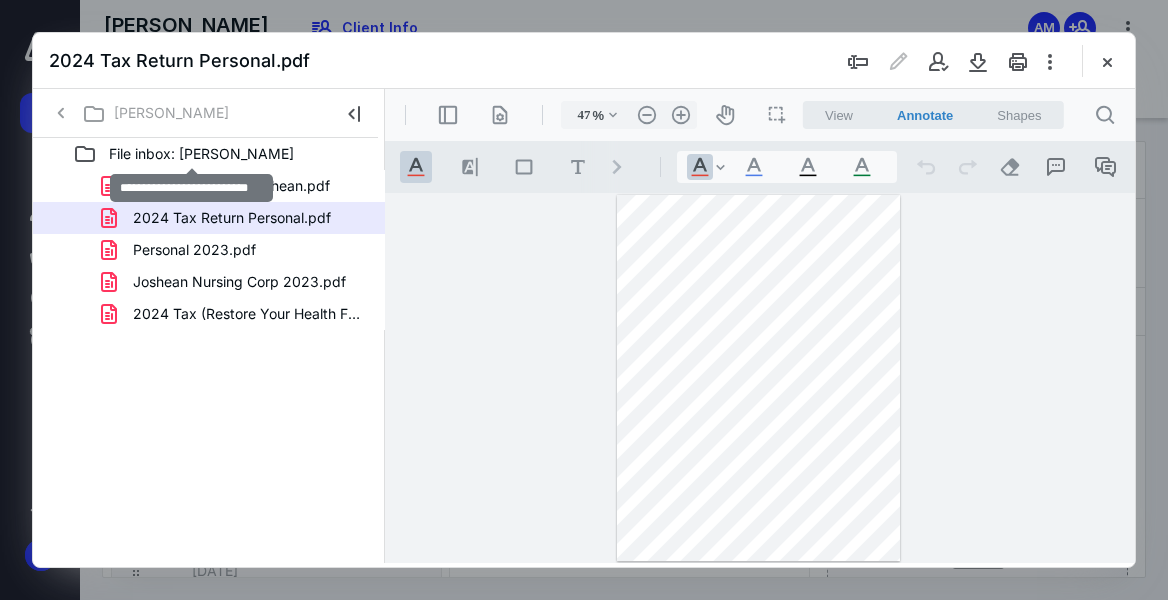 click on "File inbox: [PERSON_NAME]" at bounding box center (201, 154) 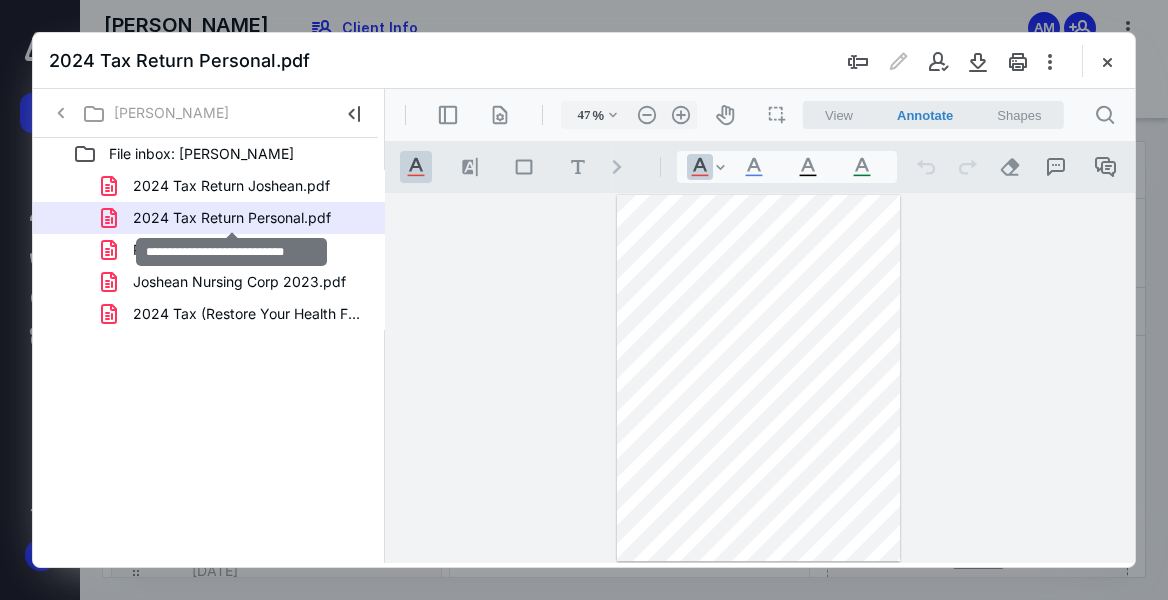 click on "2024 Tax Return Personal.pdf" at bounding box center [232, 218] 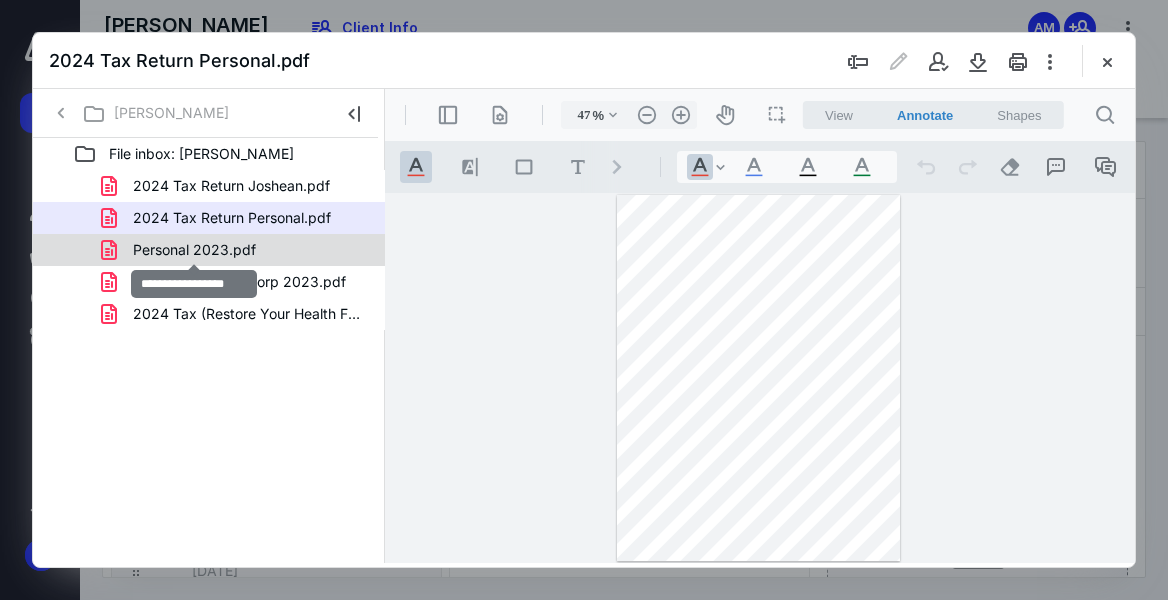 click on "Personal 2023.pdf" at bounding box center [194, 250] 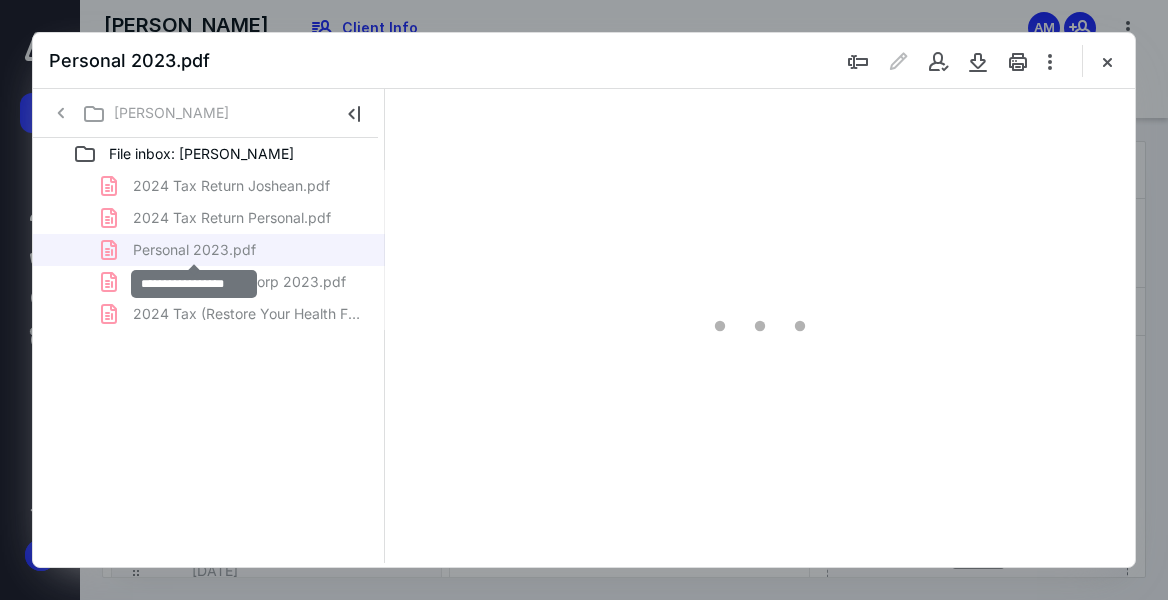 type on "47" 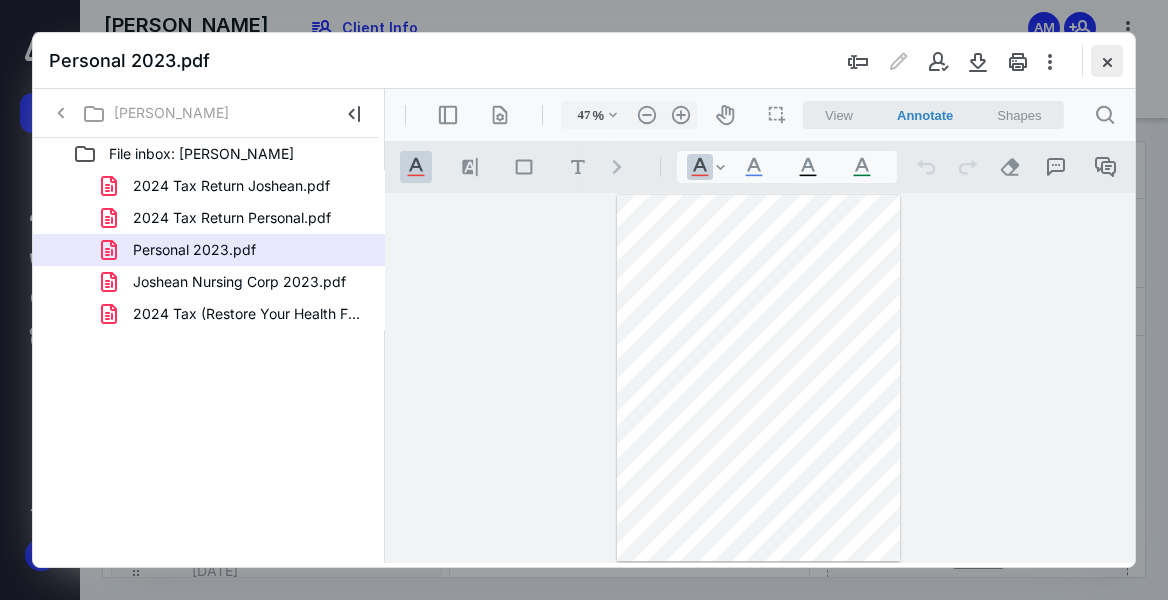 click at bounding box center (1107, 61) 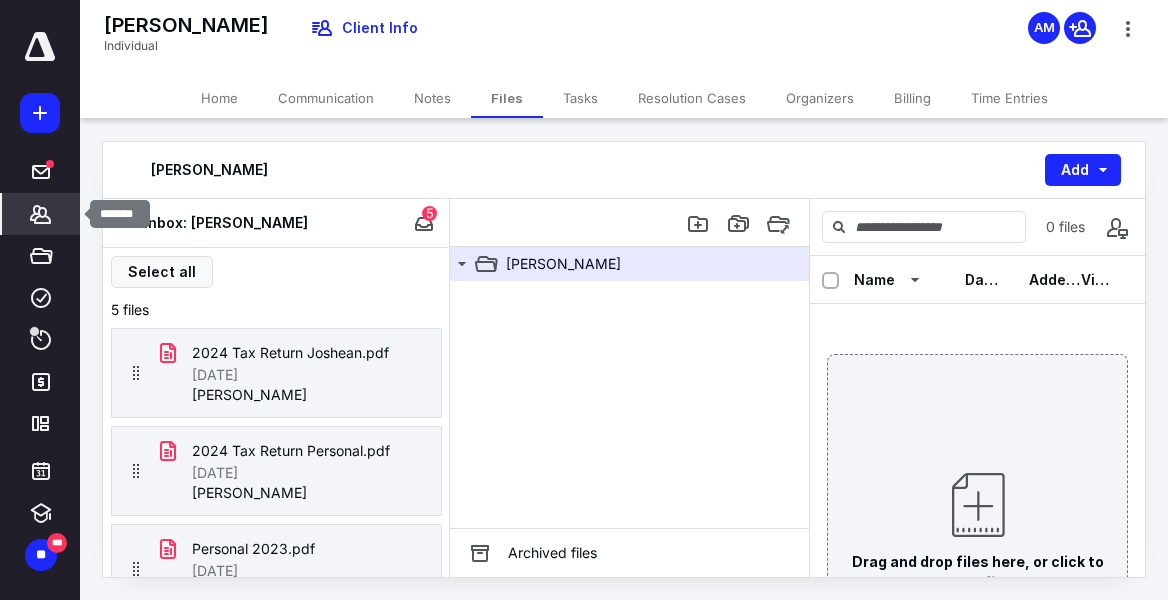 click on "*******" at bounding box center [41, 214] 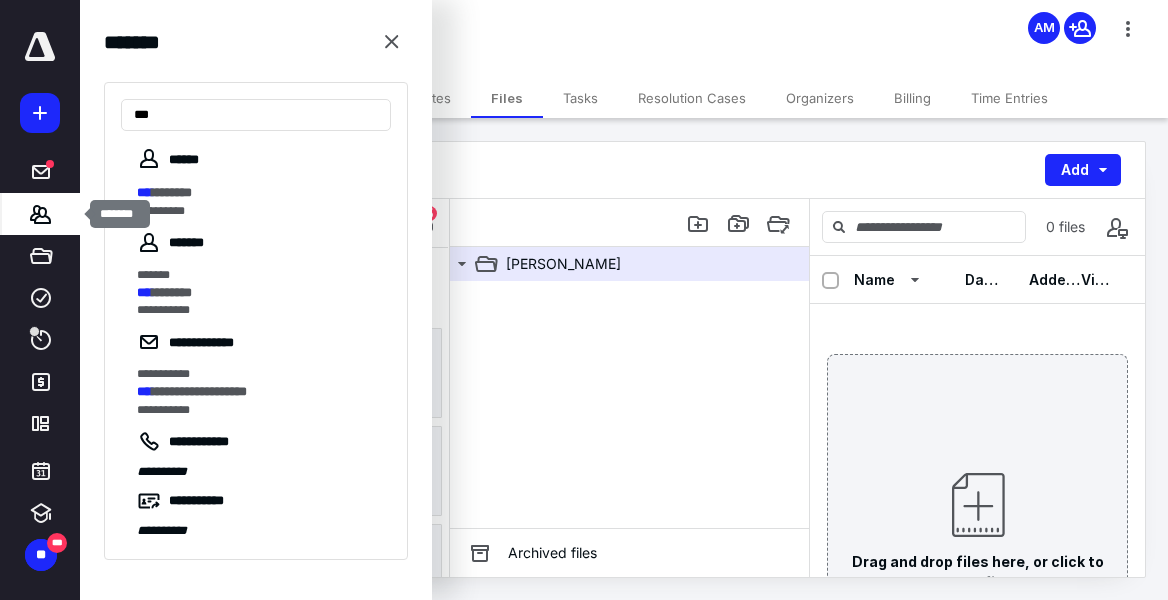 type on "***" 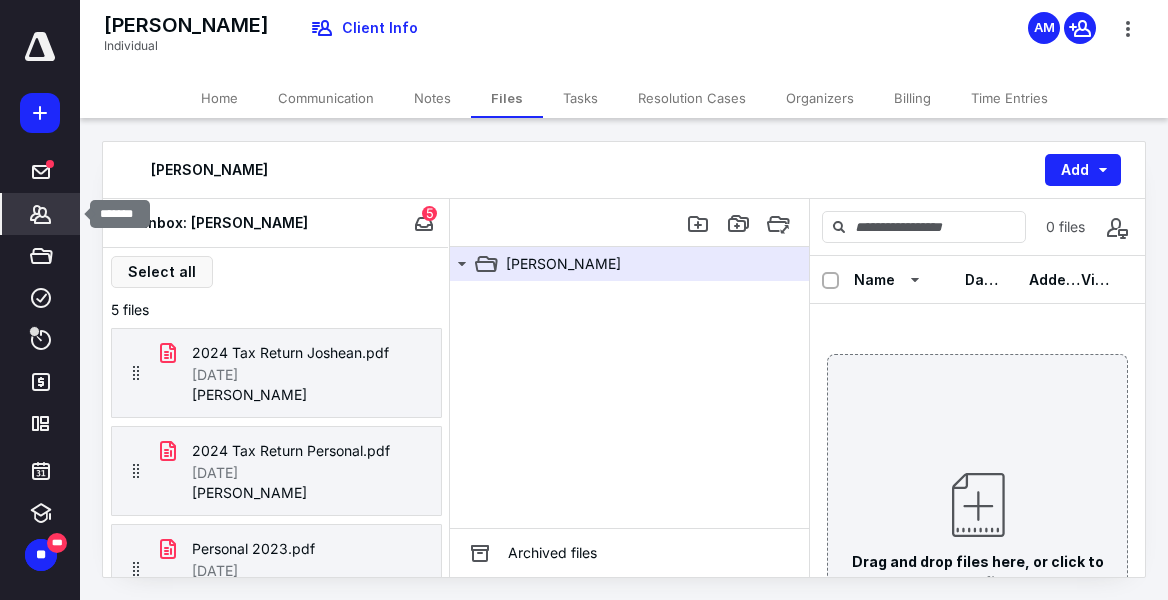 click 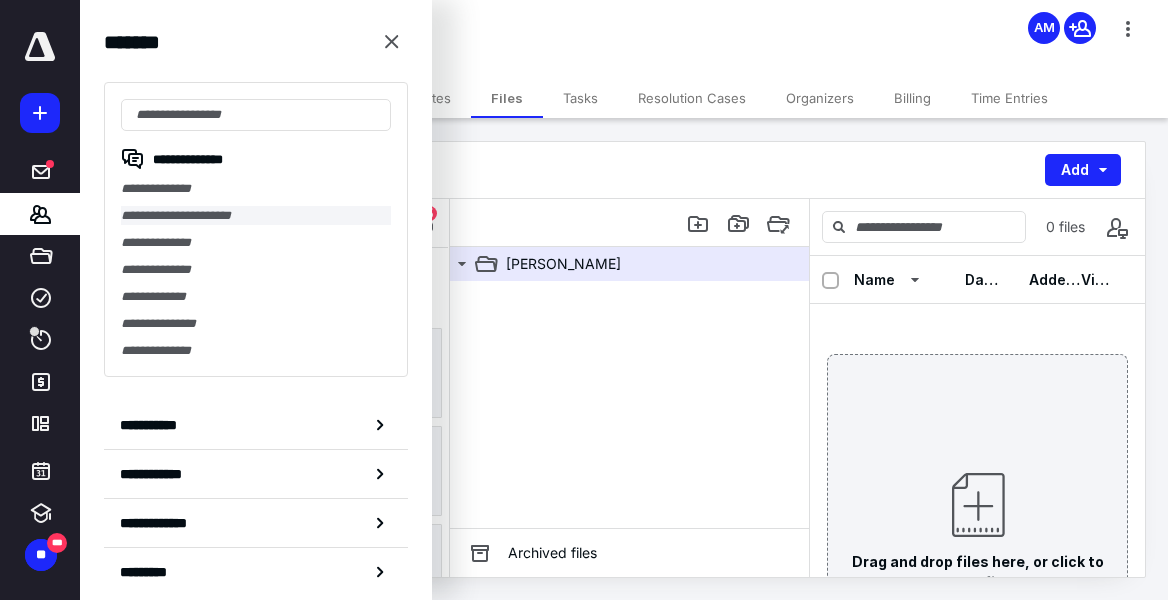 scroll, scrollTop: 0, scrollLeft: 0, axis: both 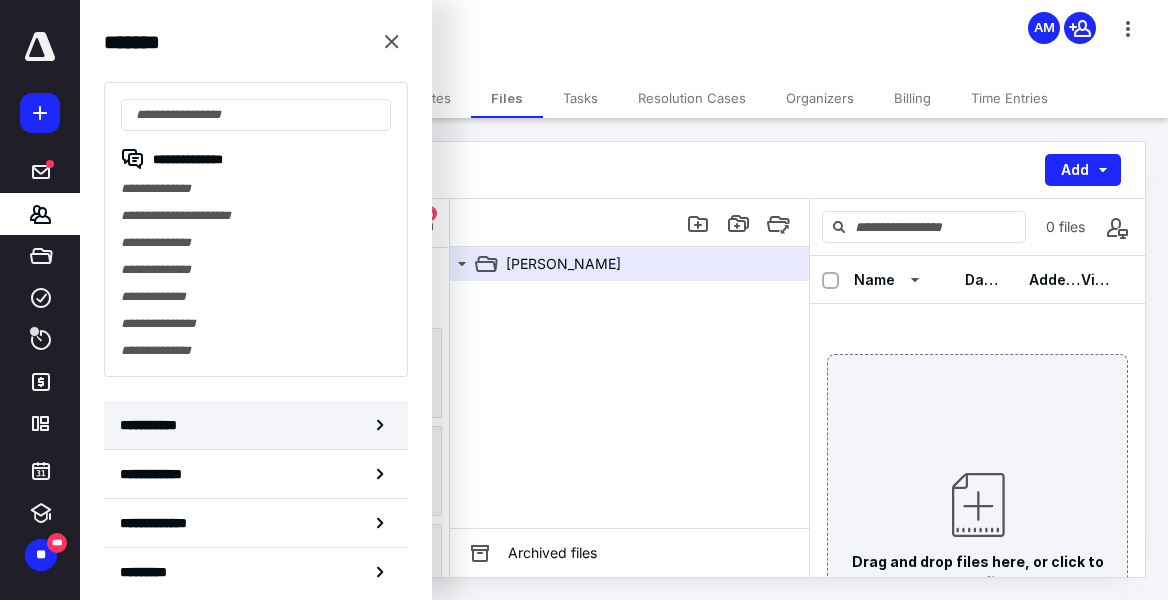 click on "**********" at bounding box center (256, 425) 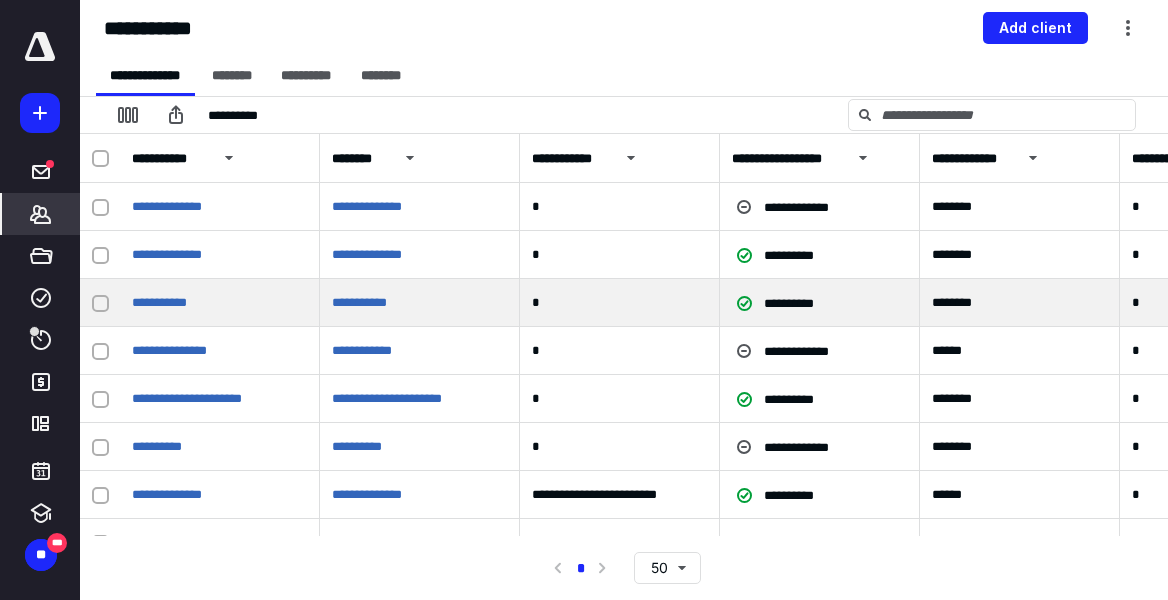scroll, scrollTop: 0, scrollLeft: 0, axis: both 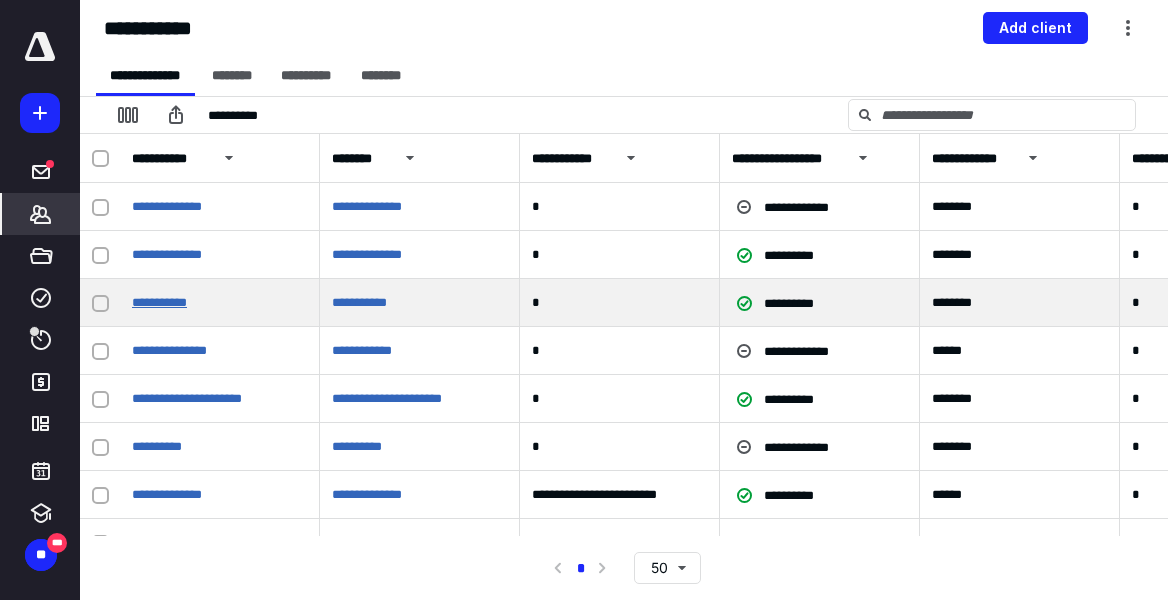 click on "**********" at bounding box center (159, 302) 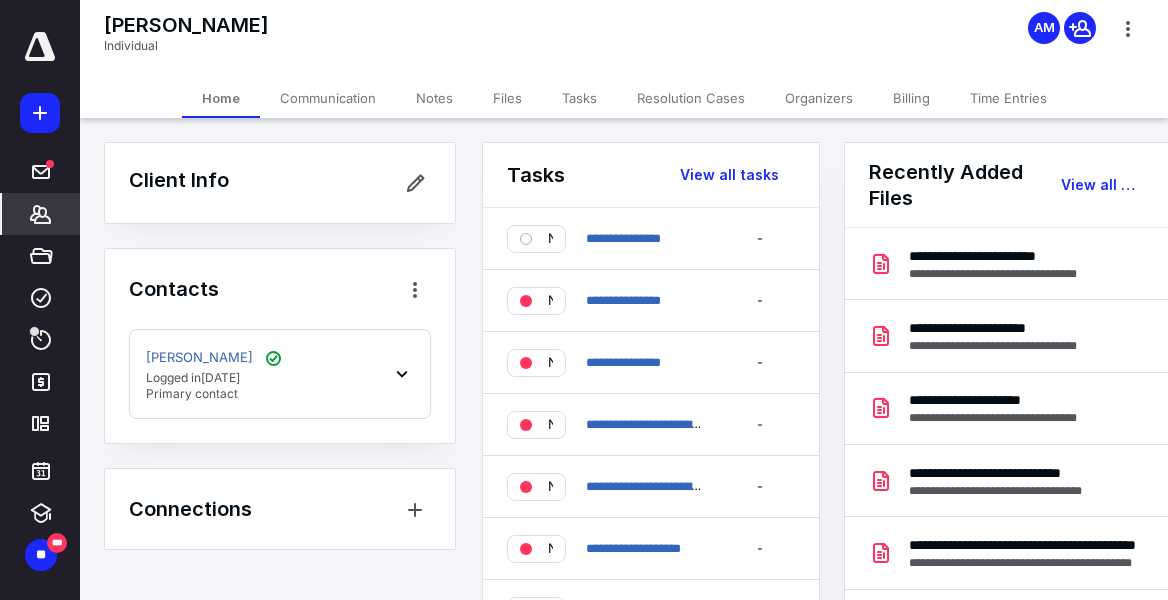 click on "Files" at bounding box center (507, 98) 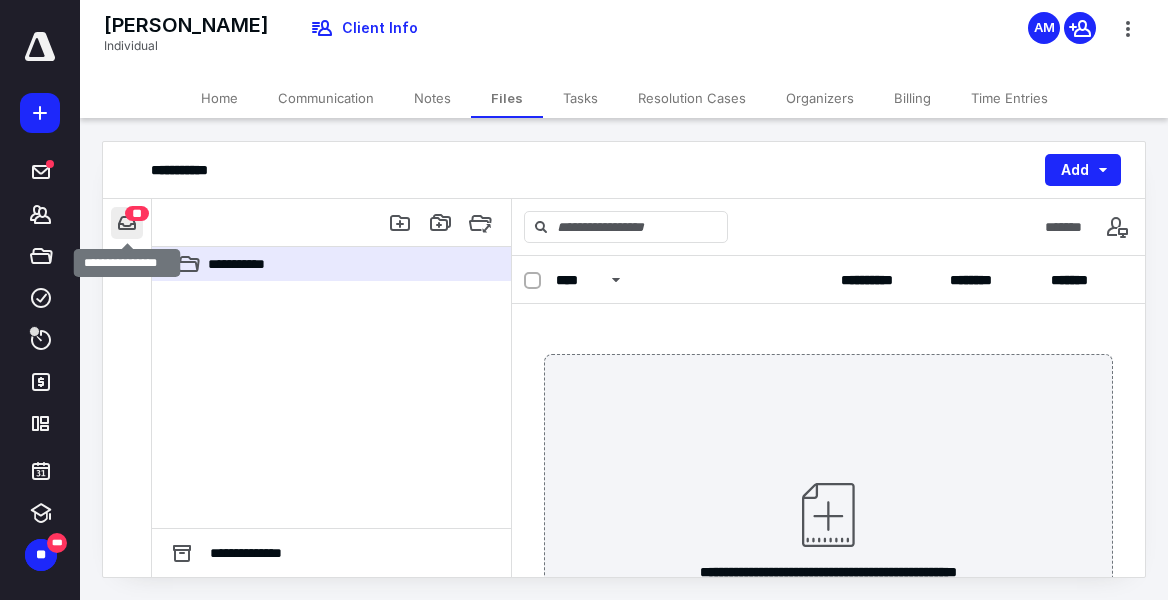 click at bounding box center [127, 223] 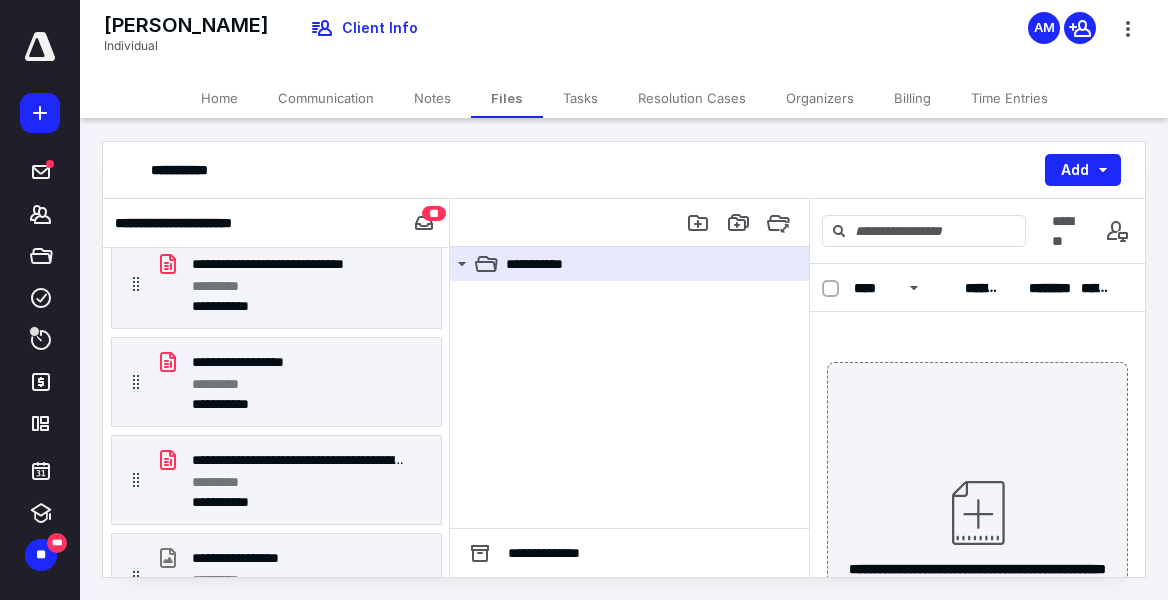 scroll, scrollTop: 1745, scrollLeft: 0, axis: vertical 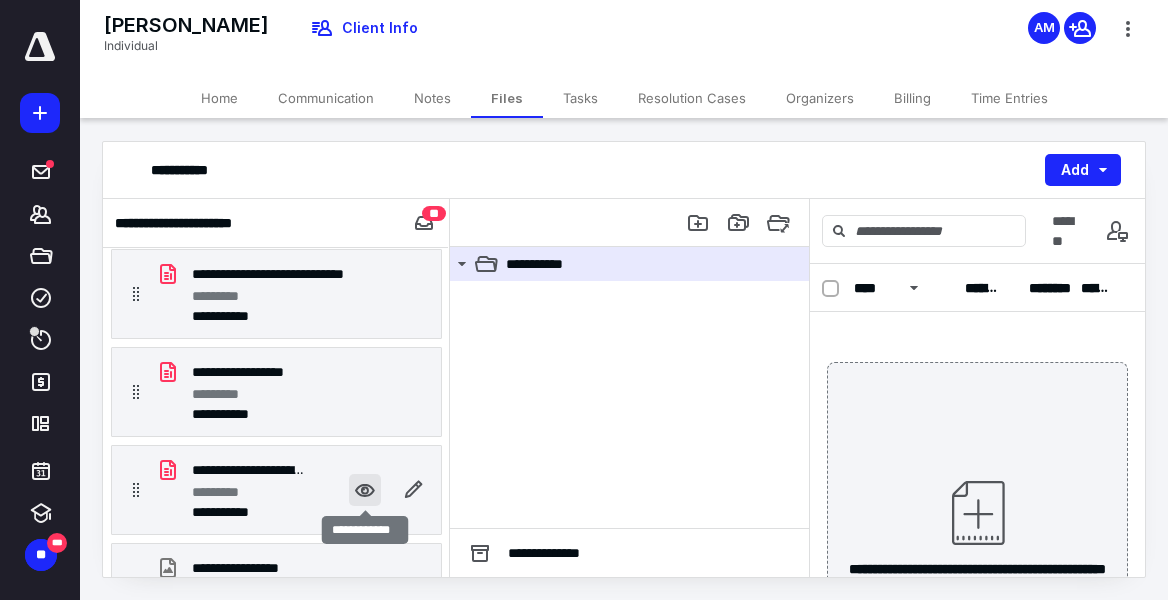 click at bounding box center (365, 490) 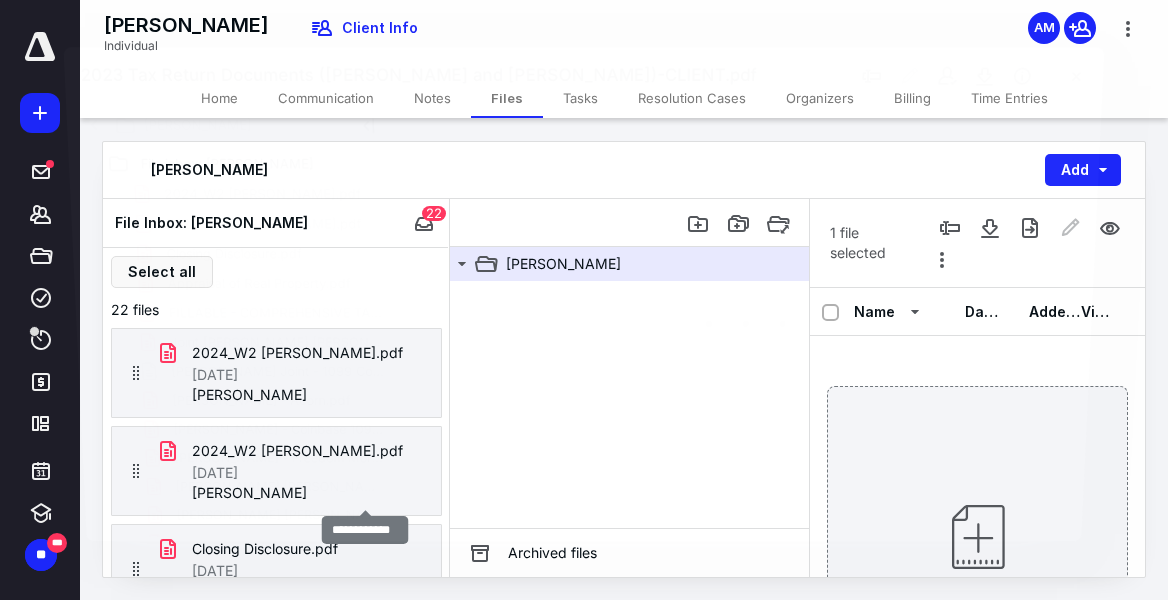 scroll, scrollTop: 1745, scrollLeft: 0, axis: vertical 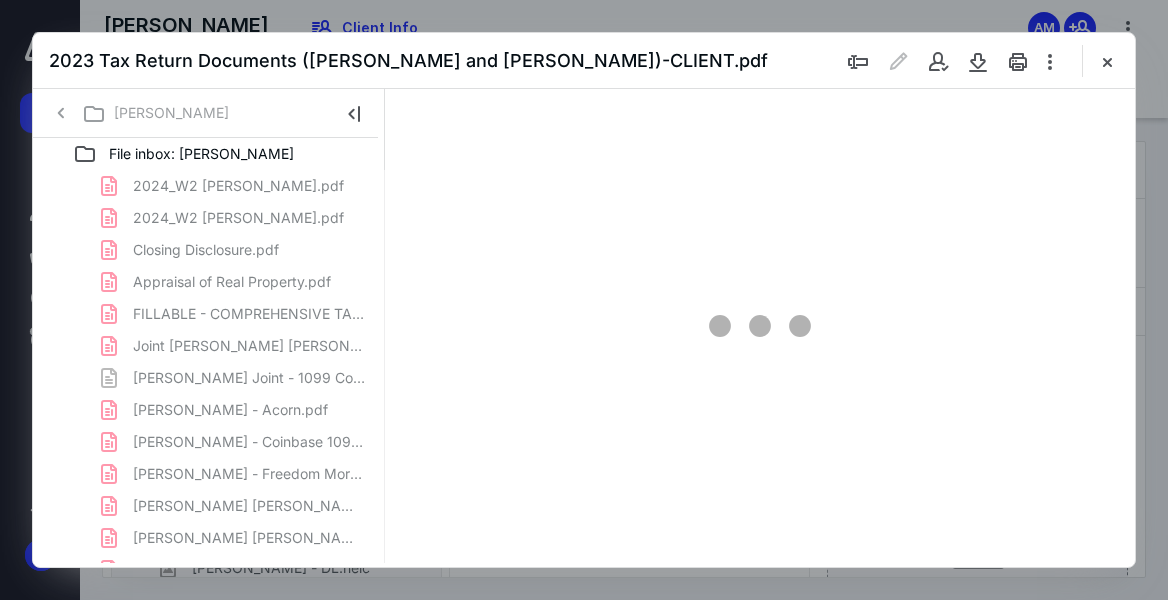 click 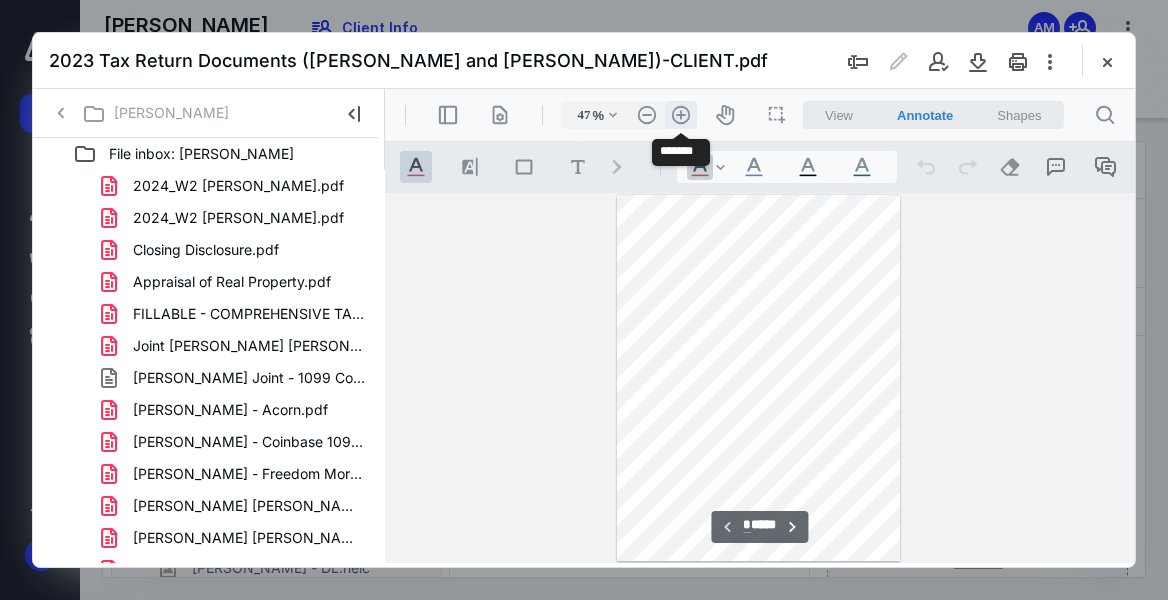 click on ".cls-1{fill:#abb0c4;} icon - header - zoom - in - line" at bounding box center (681, 115) 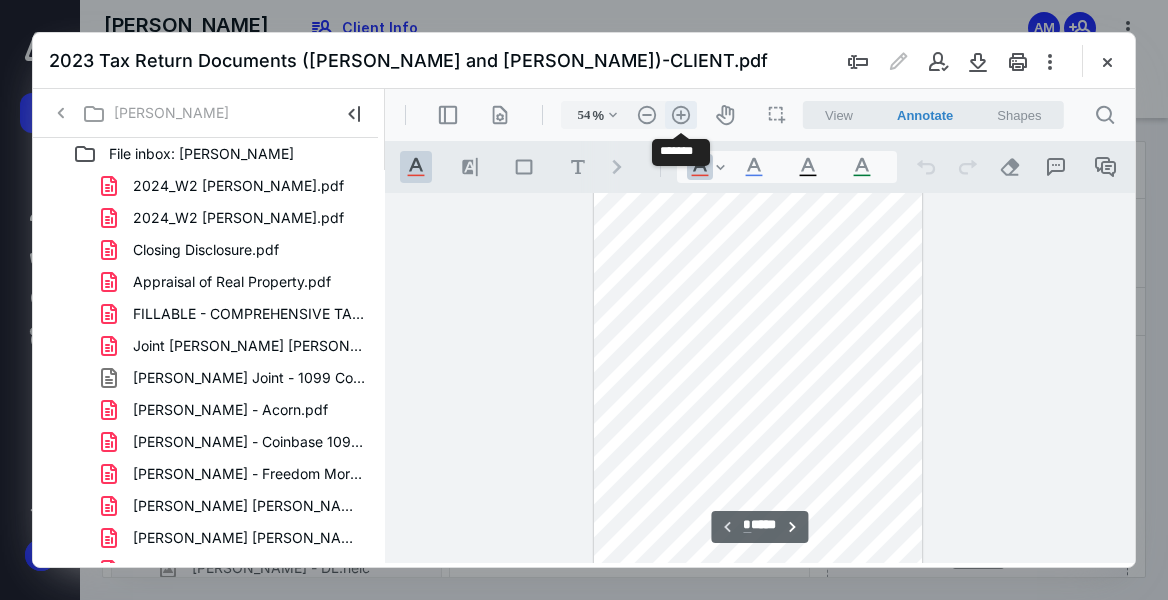click on ".cls-1{fill:#abb0c4;} icon - header - zoom - in - line" at bounding box center (681, 115) 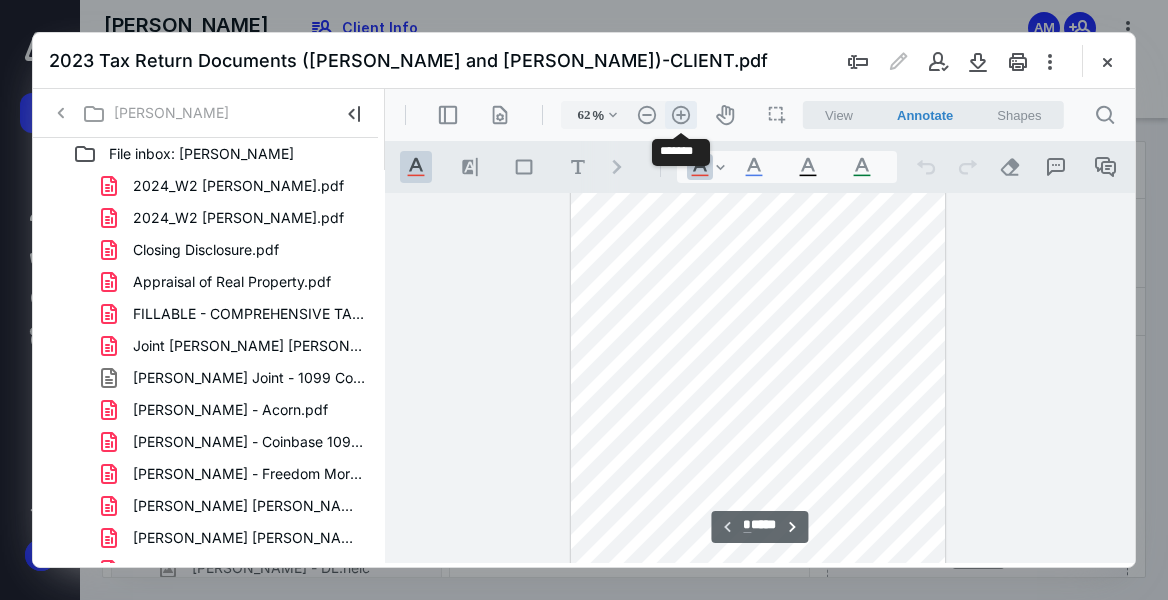 click on ".cls-1{fill:#abb0c4;} icon - header - zoom - in - line" at bounding box center (681, 115) 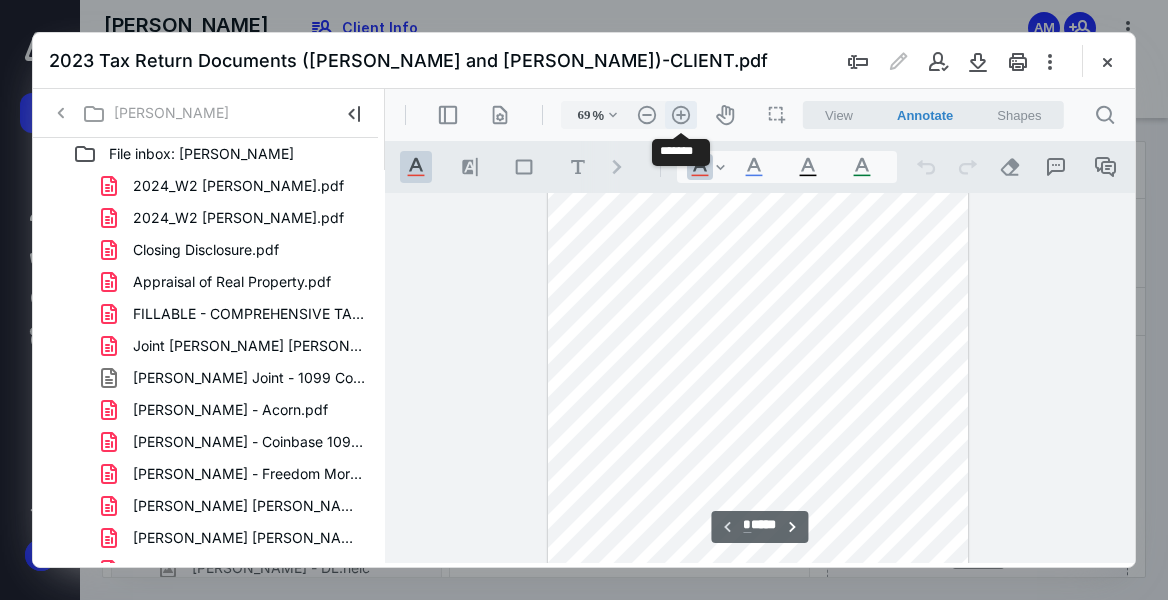 click on ".cls-1{fill:#abb0c4;} icon - header - zoom - in - line" at bounding box center [681, 115] 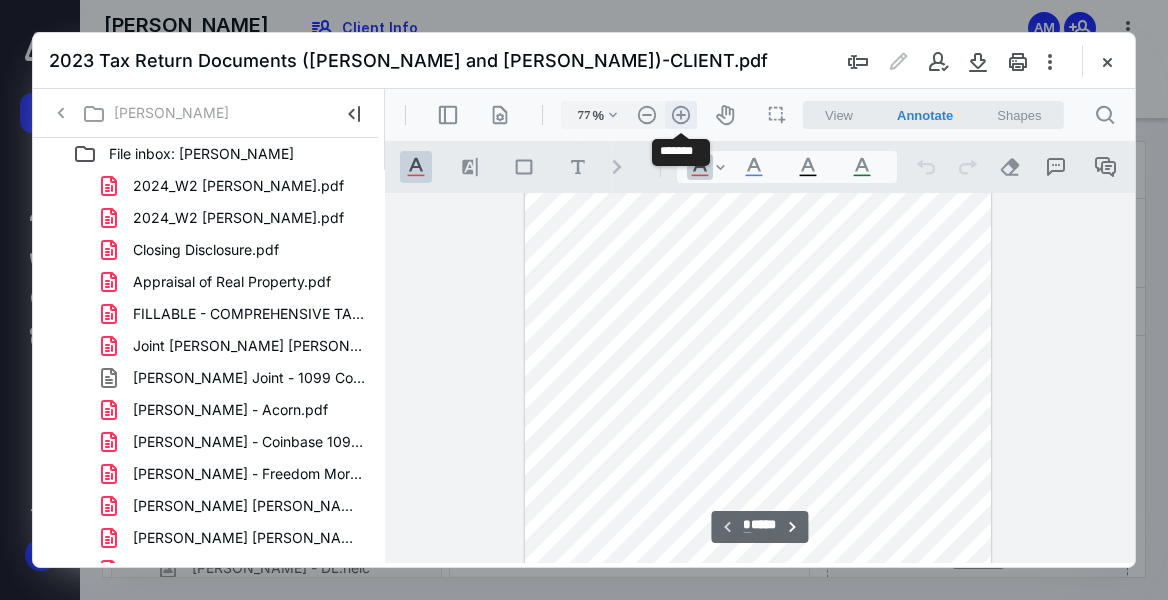 click on ".cls-1{fill:#abb0c4;} icon - header - zoom - in - line" at bounding box center (681, 115) 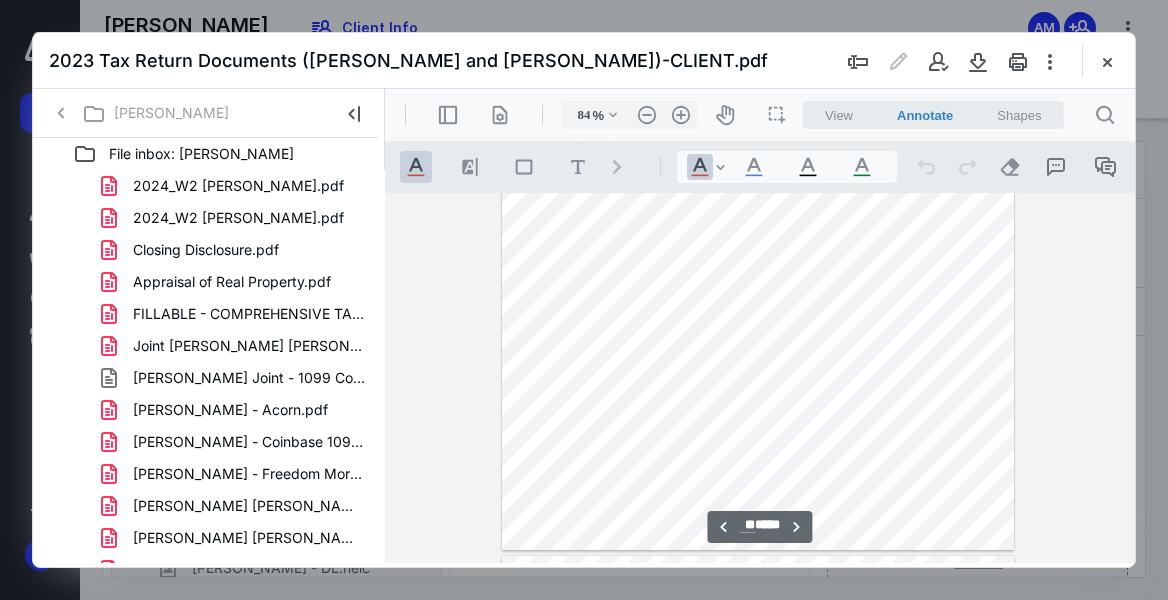 scroll, scrollTop: 19715, scrollLeft: 0, axis: vertical 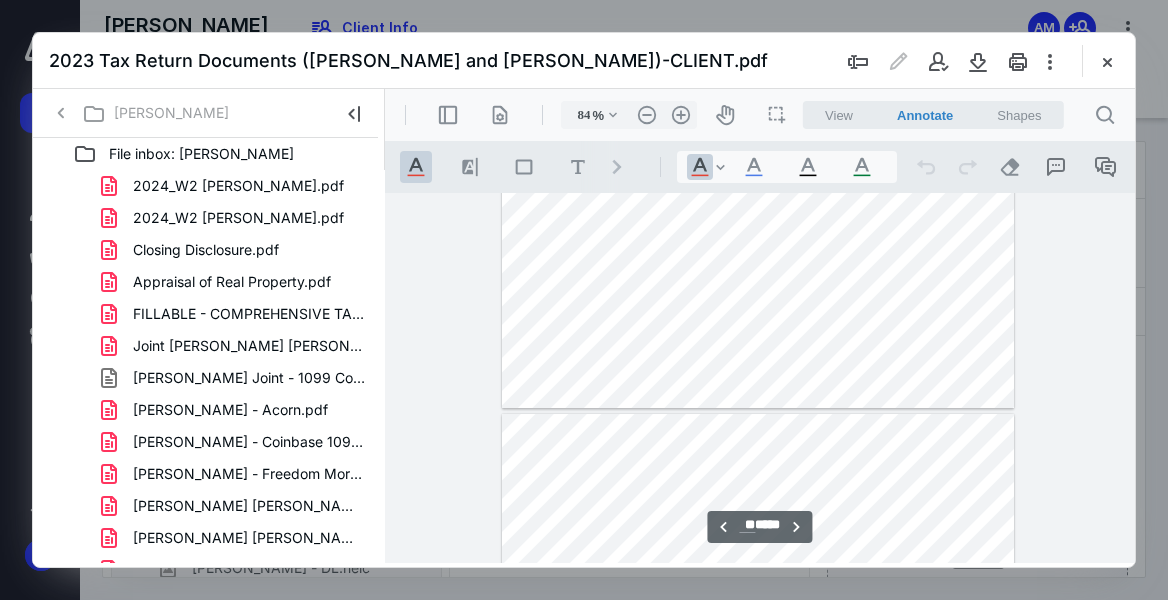 type on "**" 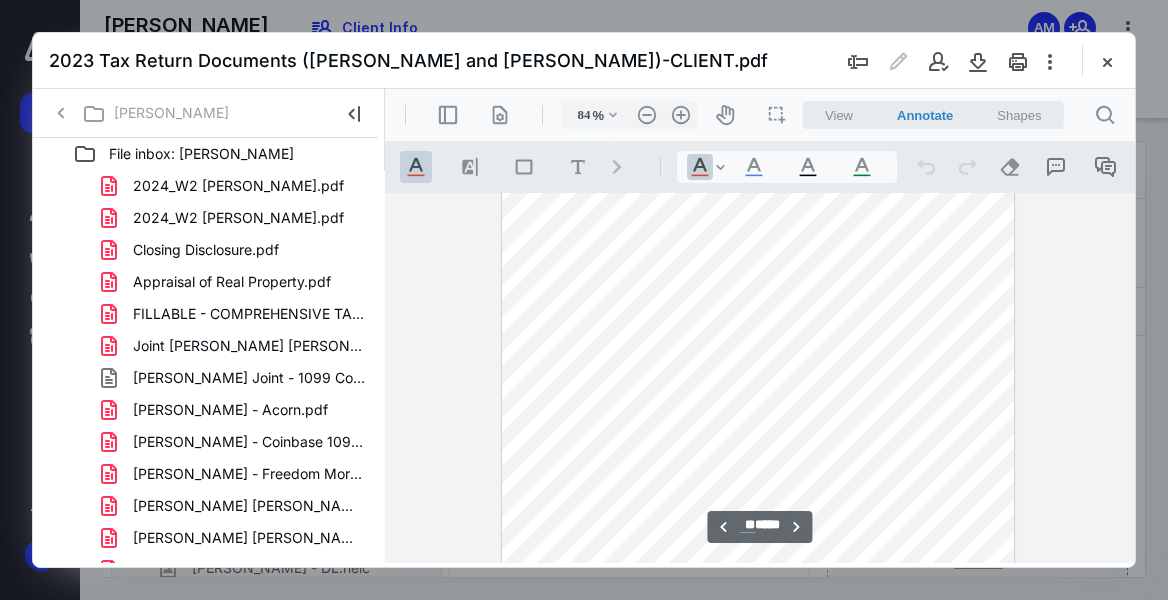scroll, scrollTop: 20196, scrollLeft: 0, axis: vertical 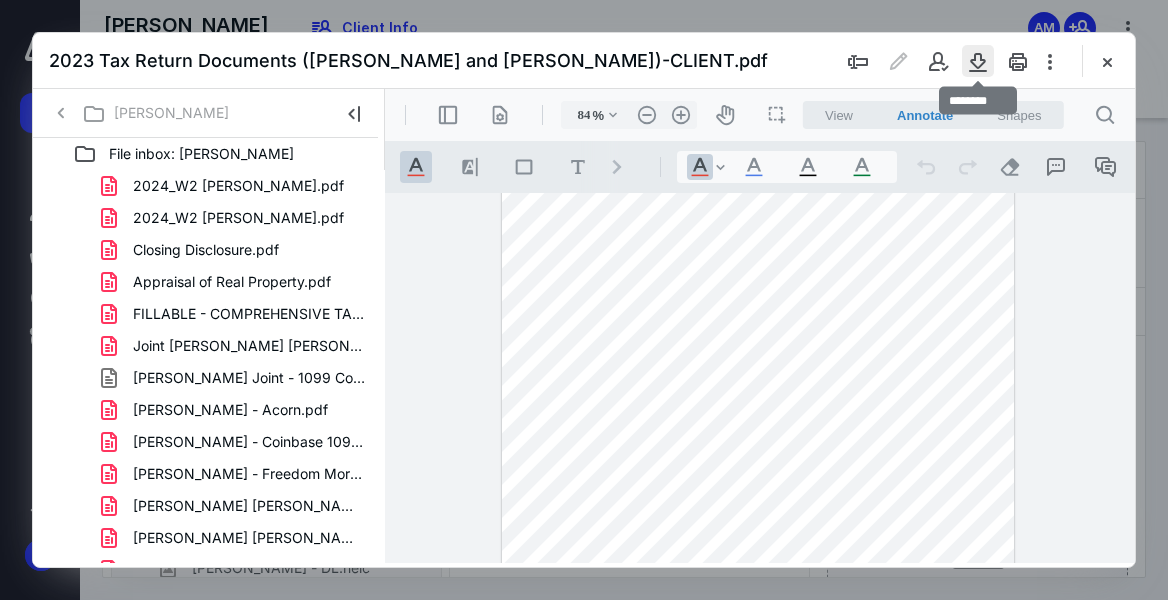 click at bounding box center (978, 61) 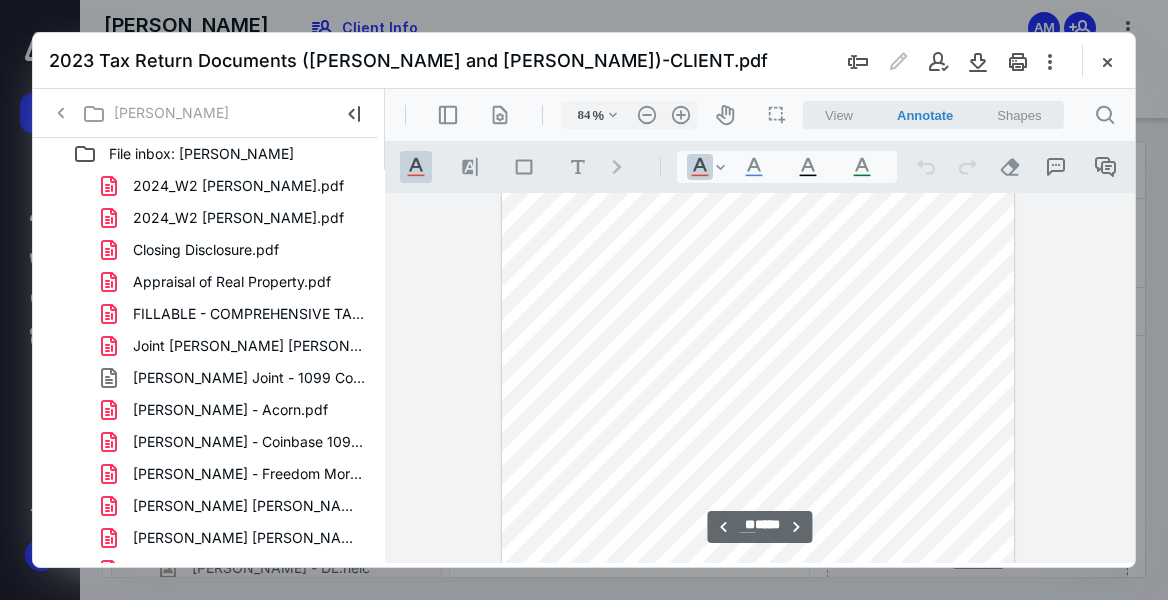 drag, startPoint x: 480, startPoint y: 322, endPoint x: 479, endPoint y: 96, distance: 226.00221 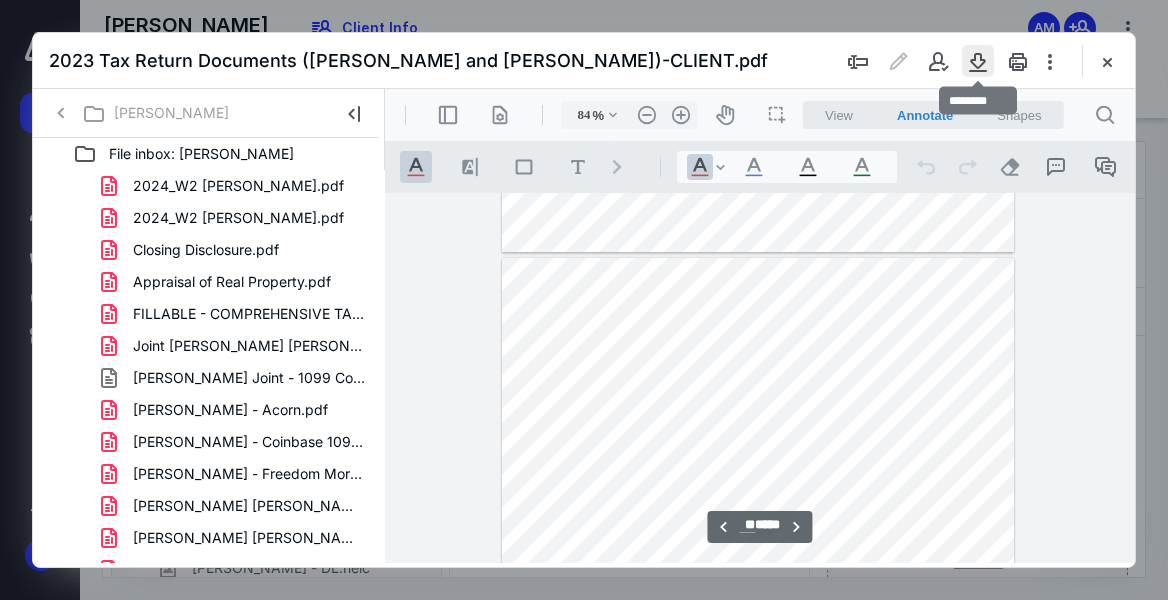 click at bounding box center [978, 61] 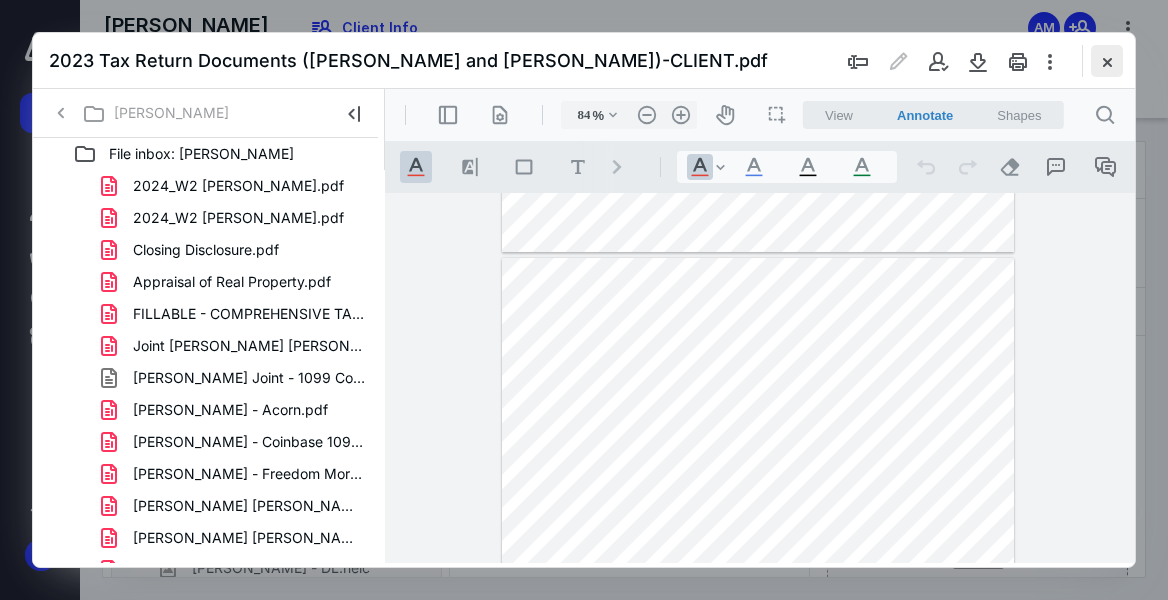 click at bounding box center [1107, 61] 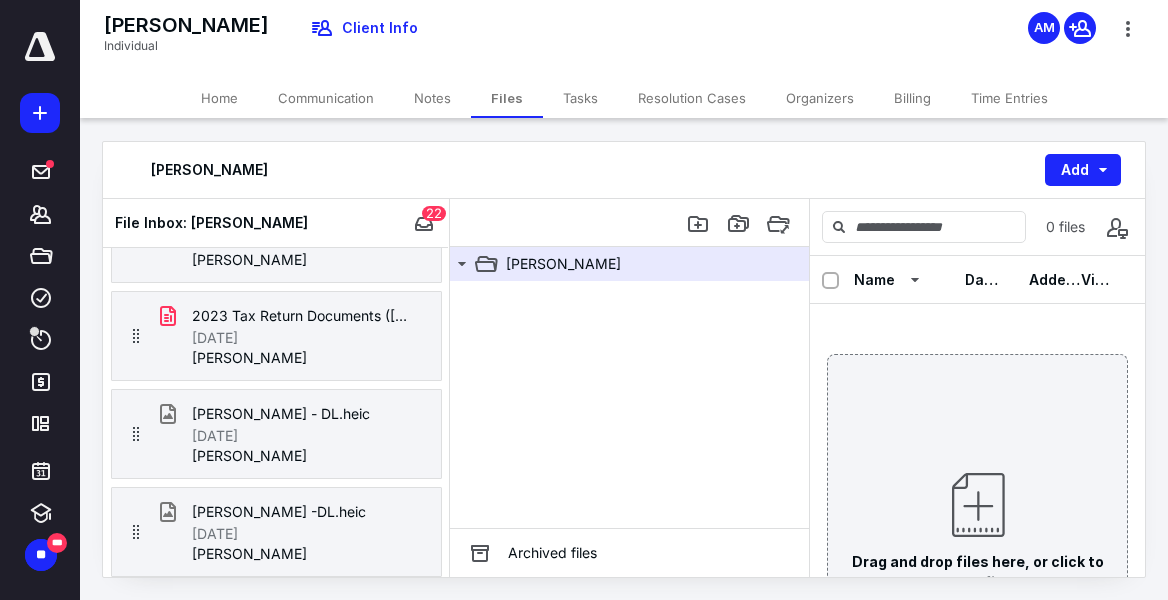 scroll, scrollTop: 1899, scrollLeft: 0, axis: vertical 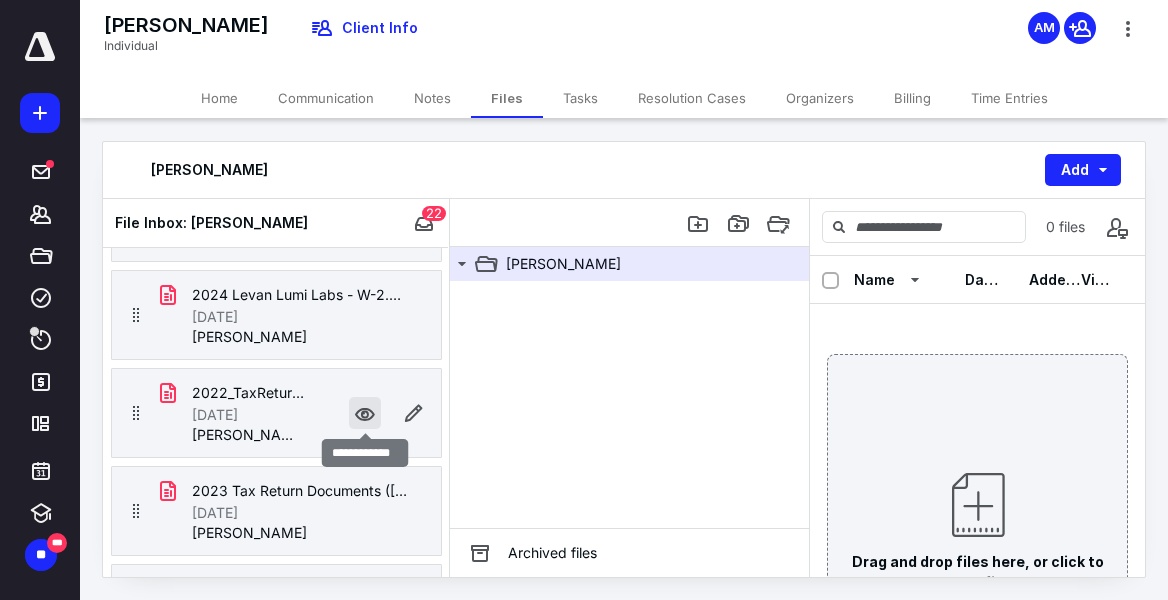 click at bounding box center [365, 413] 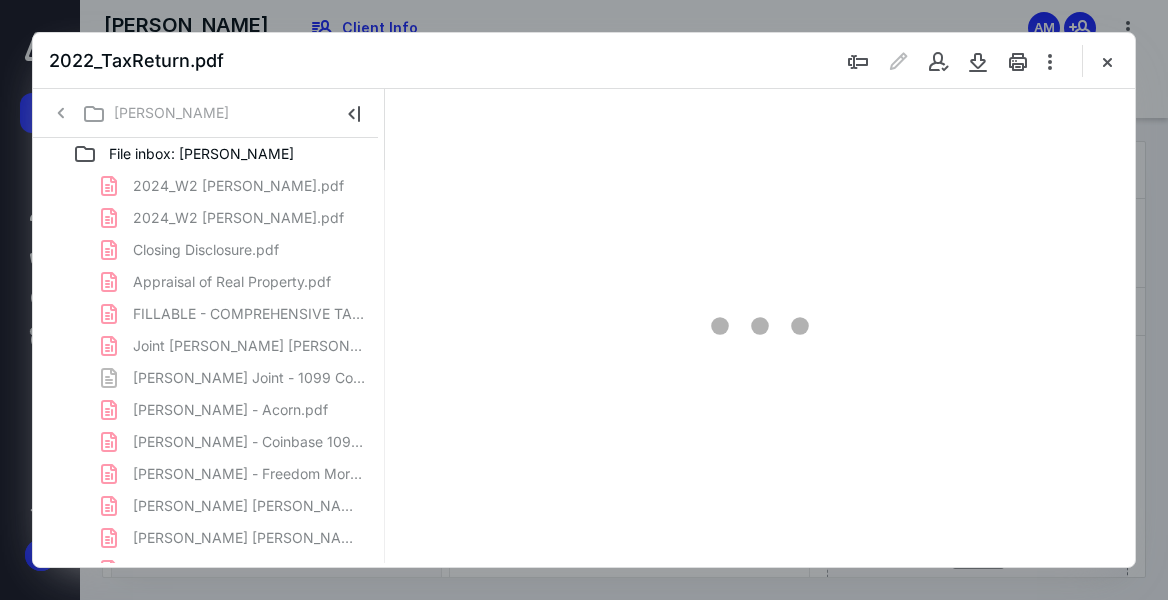 scroll, scrollTop: 0, scrollLeft: 0, axis: both 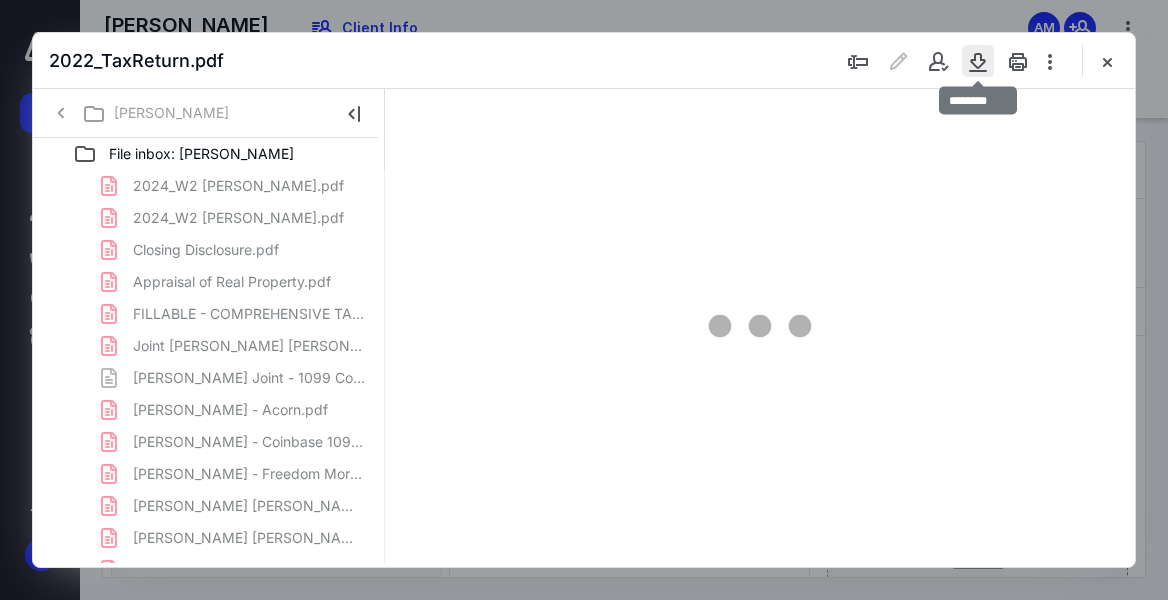 type on "47" 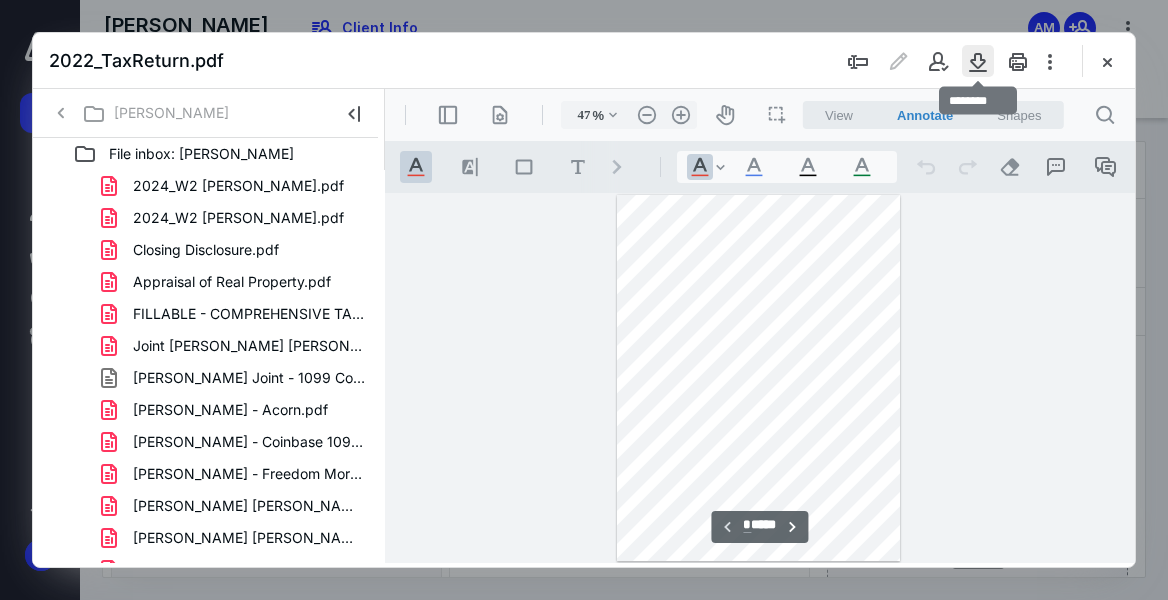 click at bounding box center [978, 61] 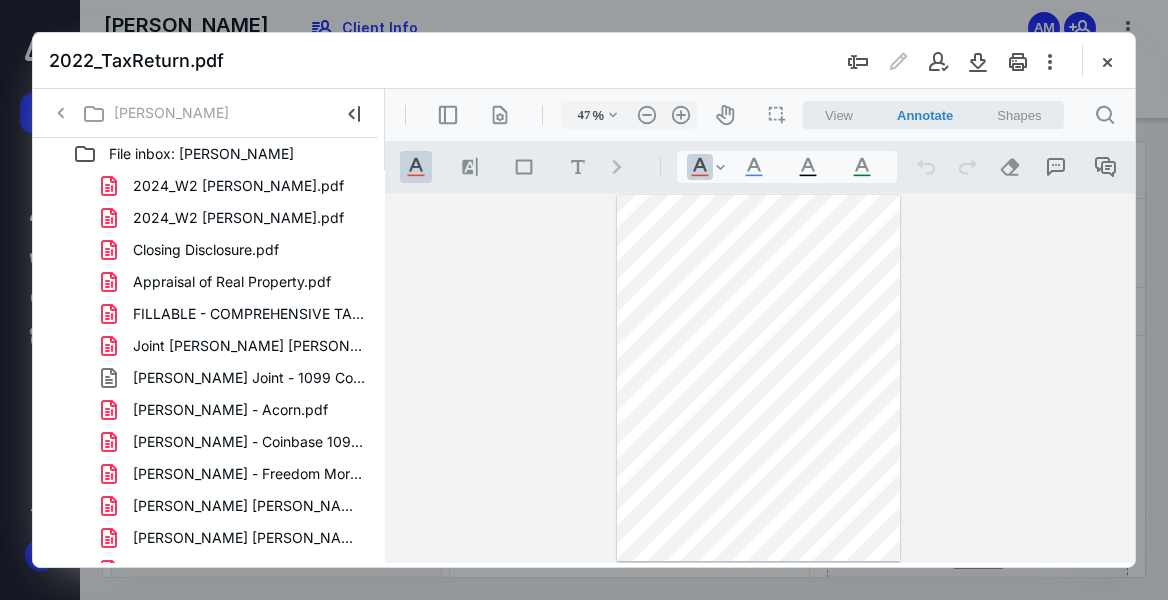 click at bounding box center (584, 300) 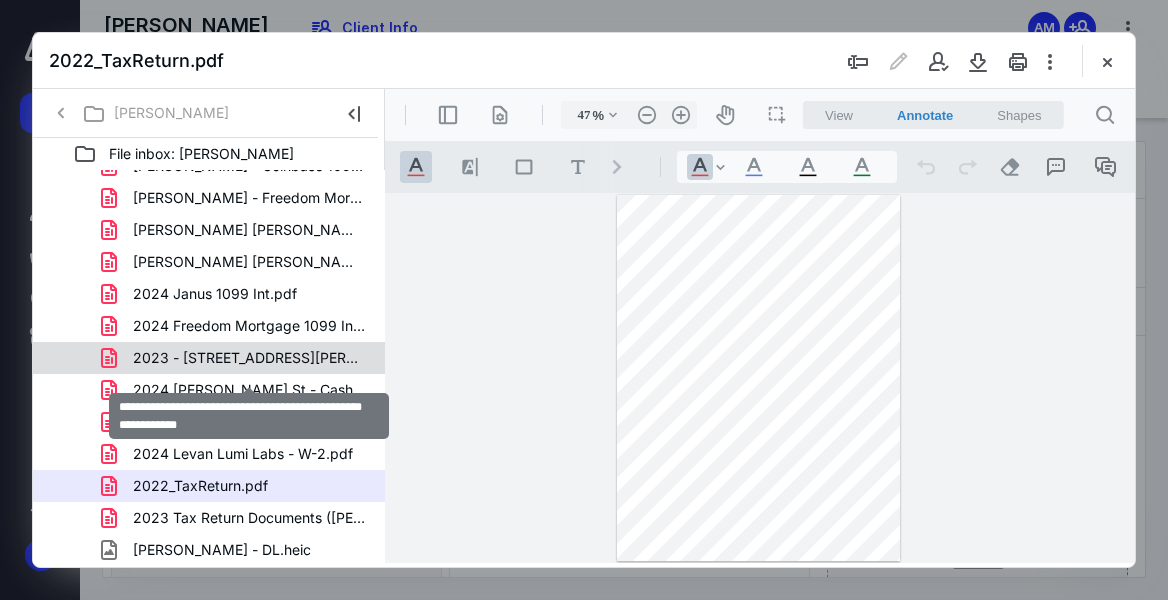 scroll, scrollTop: 296, scrollLeft: 0, axis: vertical 